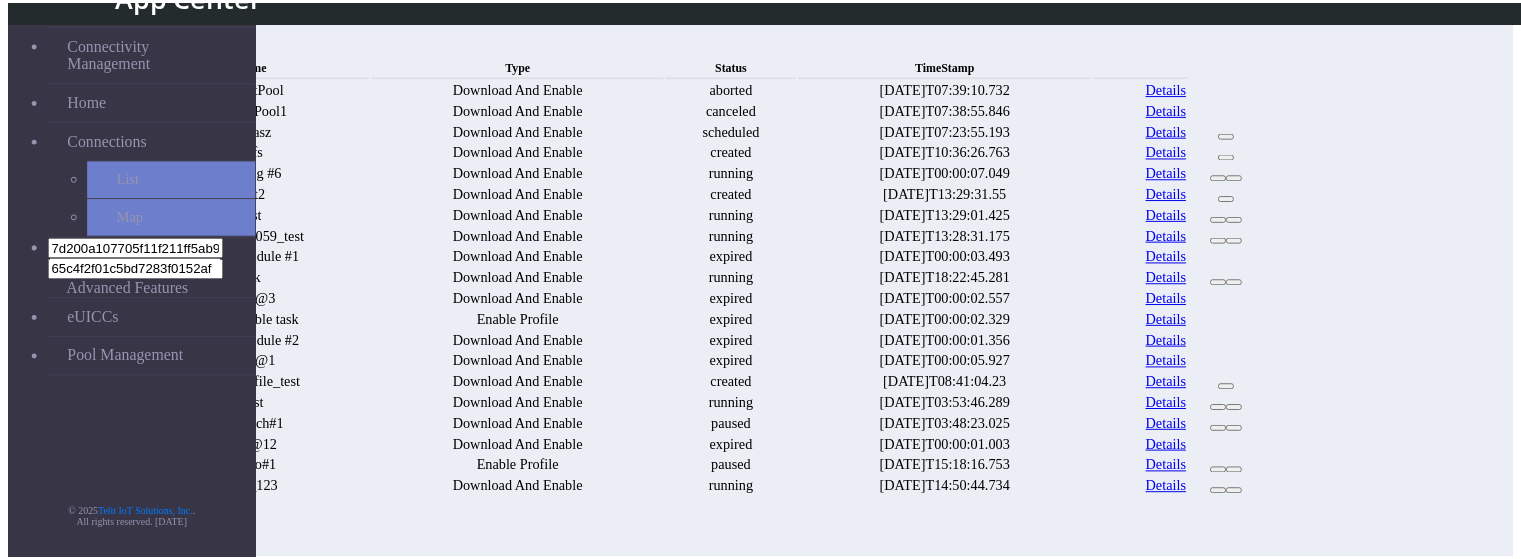 scroll, scrollTop: 769, scrollLeft: 0, axis: vertical 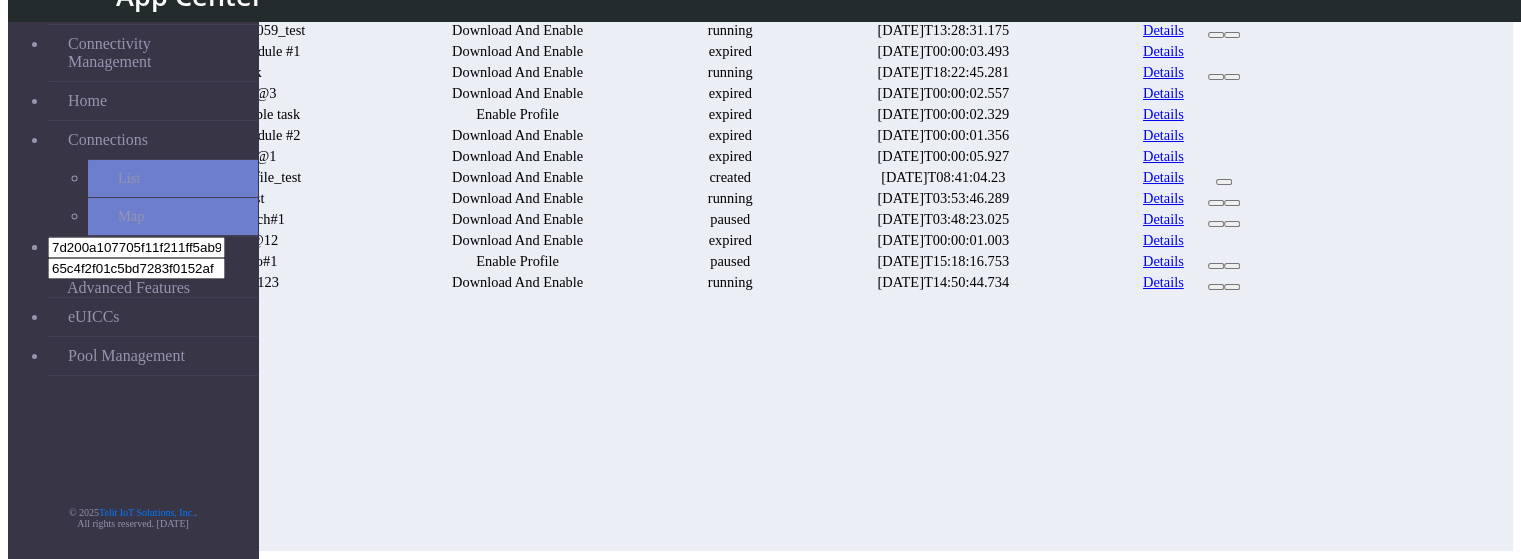 click on "50" 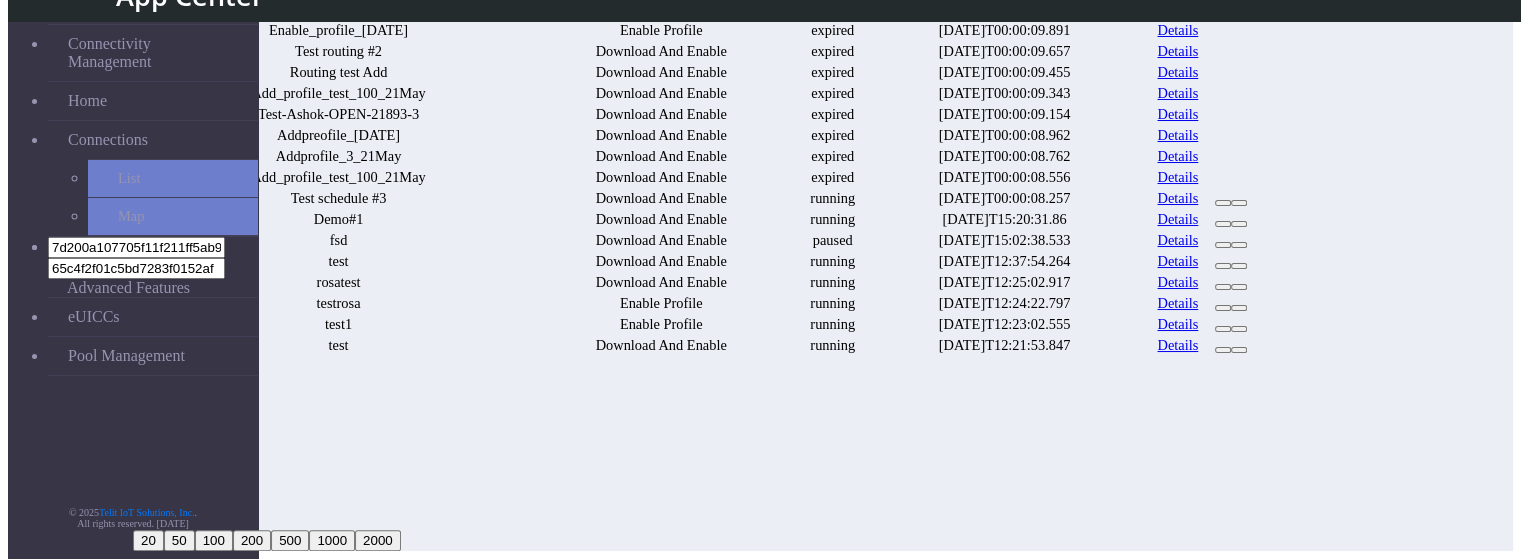 scroll, scrollTop: 2431, scrollLeft: 0, axis: vertical 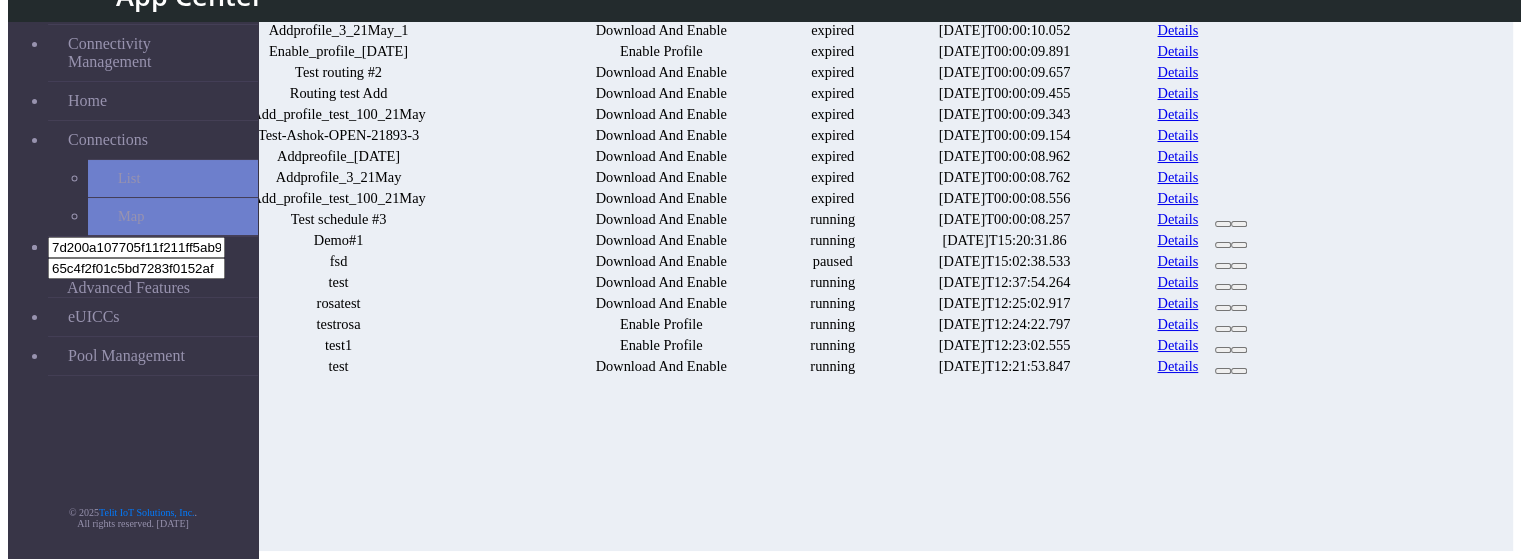 click on "100" 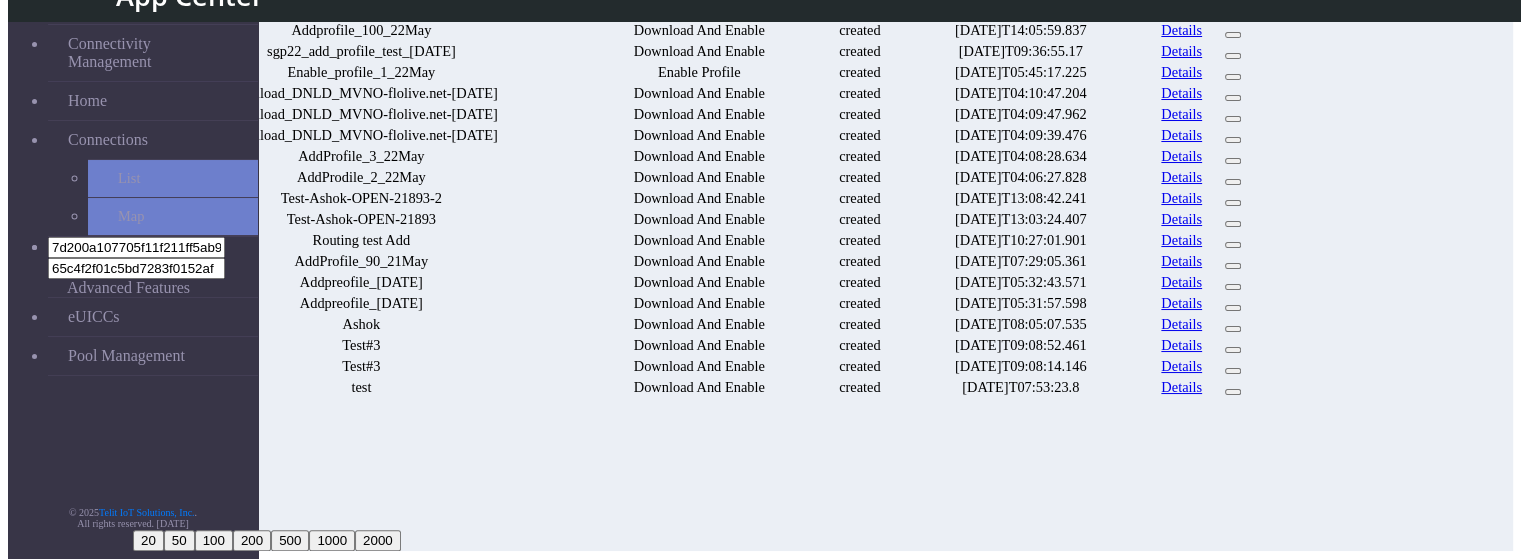 scroll, scrollTop: 5201, scrollLeft: 0, axis: vertical 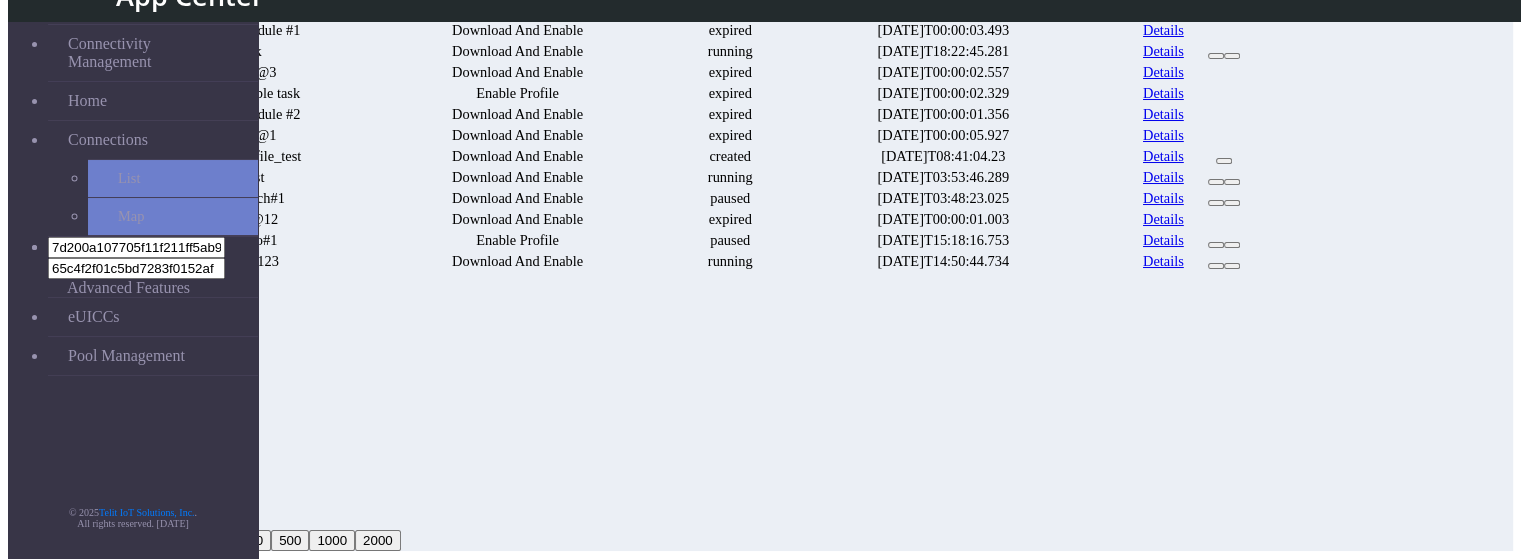 drag, startPoint x: 656, startPoint y: 505, endPoint x: 651, endPoint y: 495, distance: 11.18034 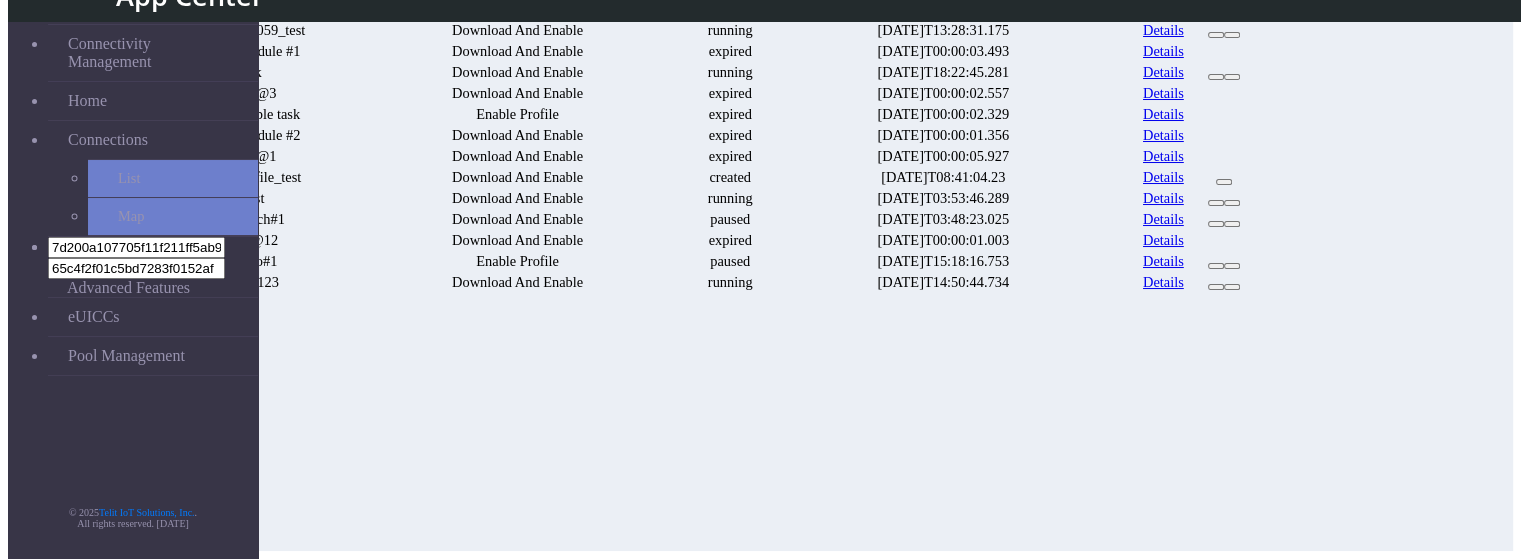 click on "50" 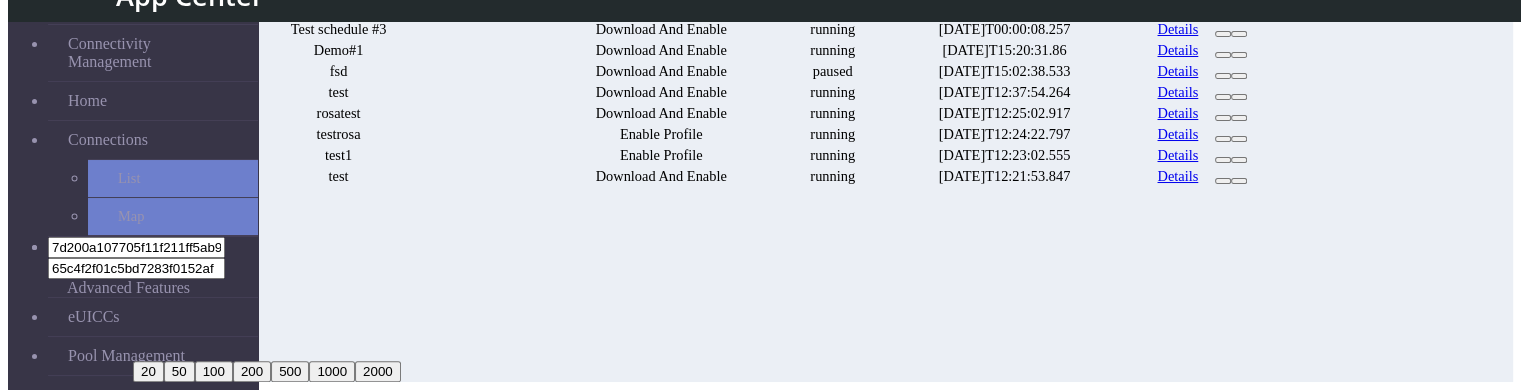 scroll, scrollTop: 2600, scrollLeft: 0, axis: vertical 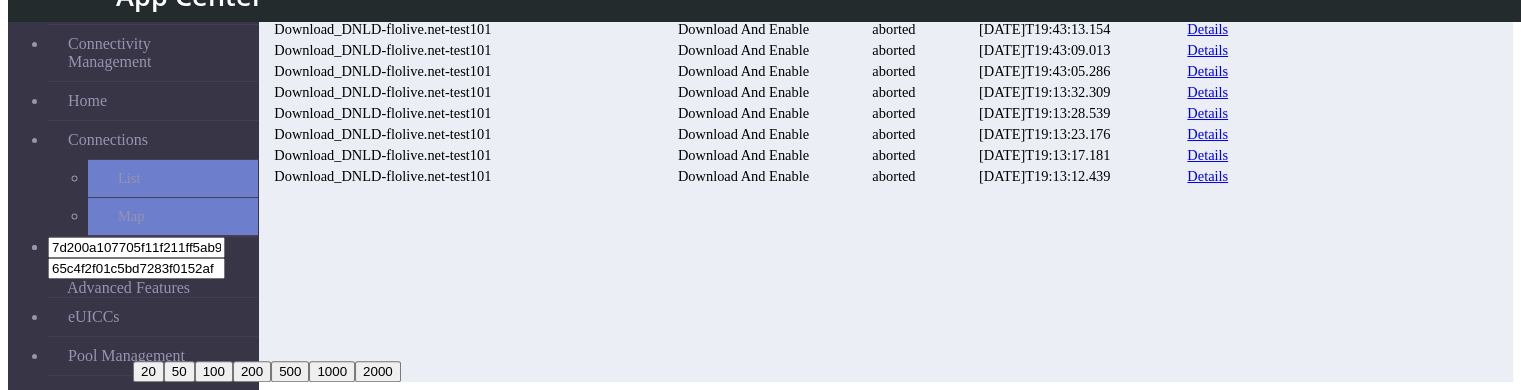 click on "2" 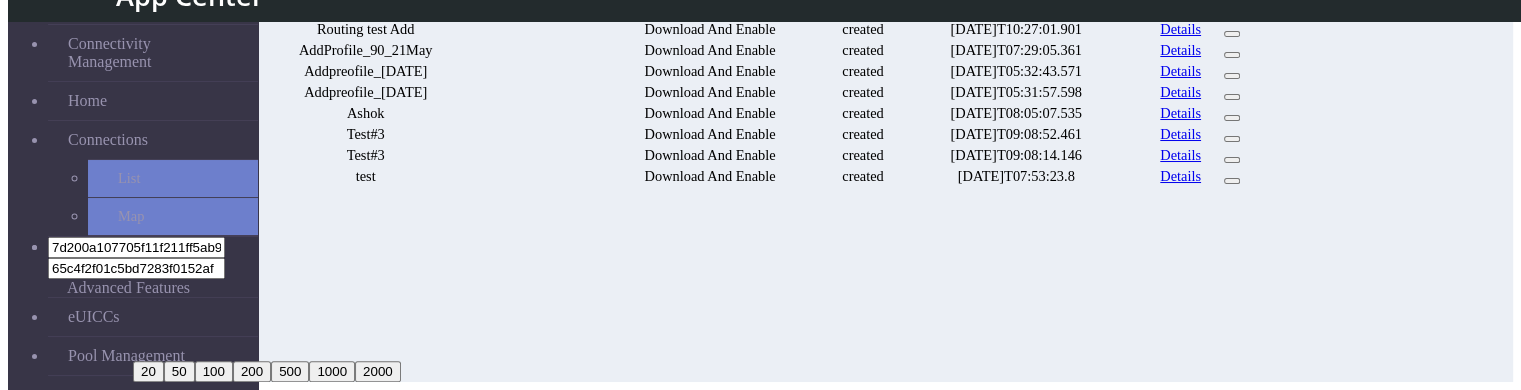 click on "1" 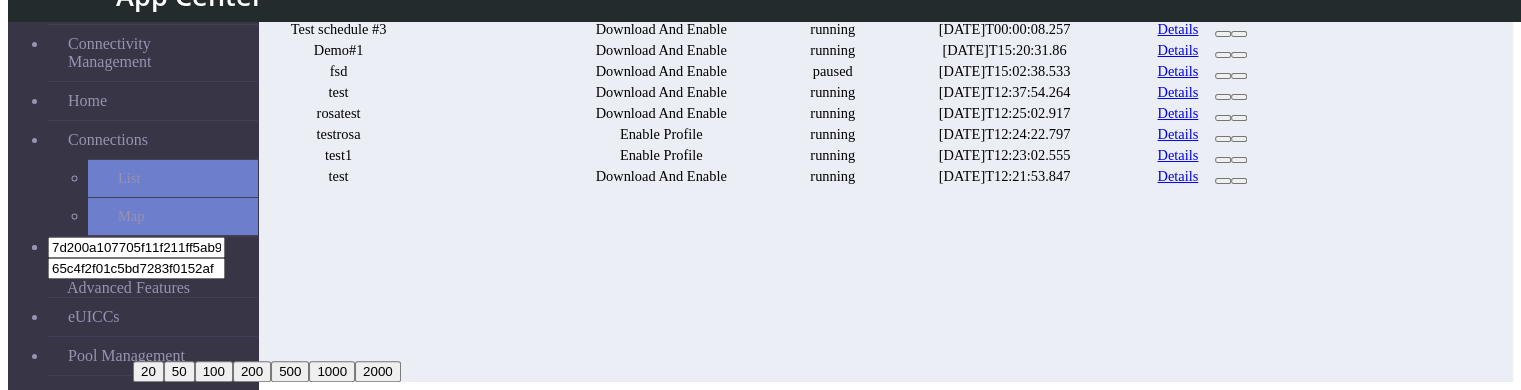 click on "2" 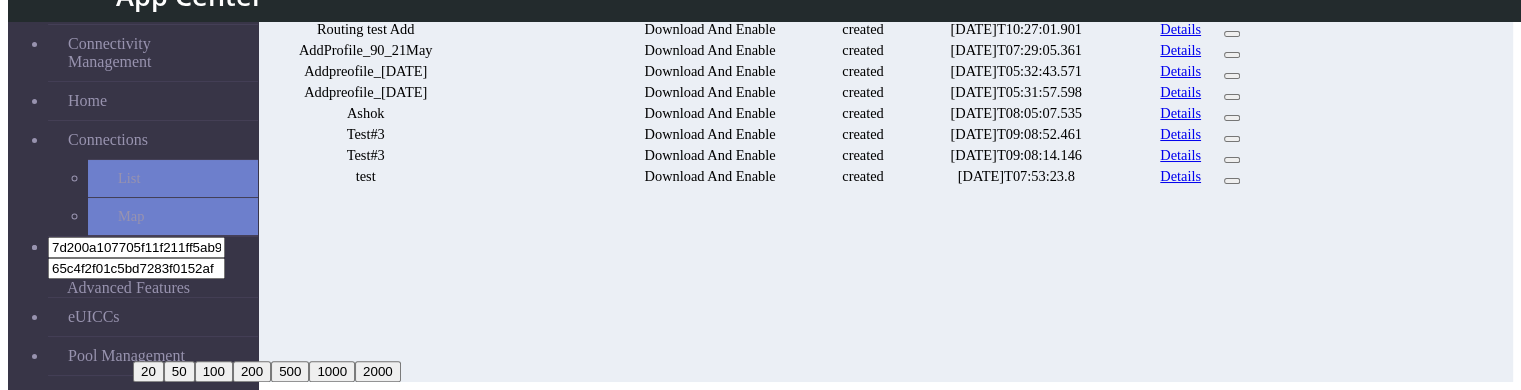 click on "4" 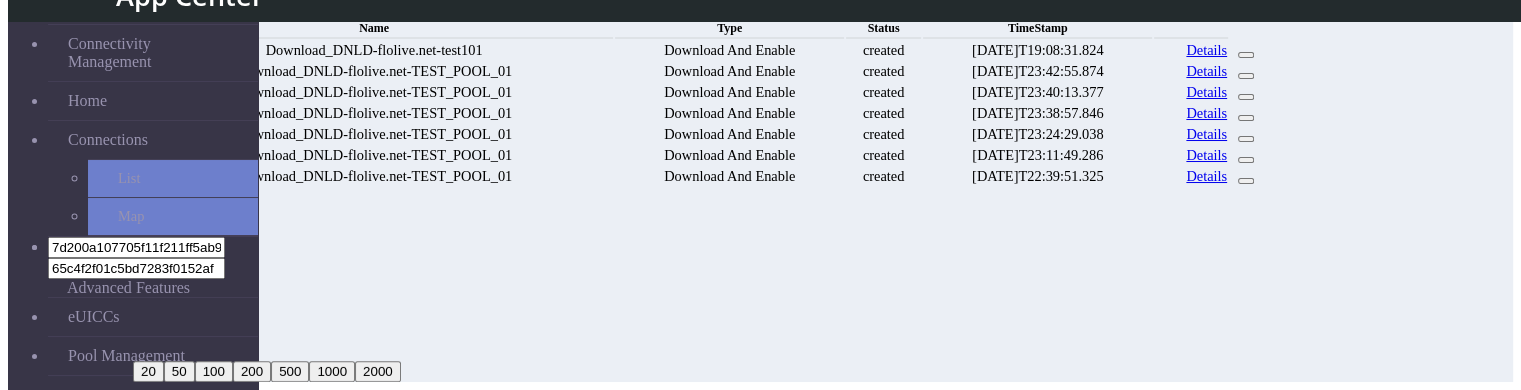 click 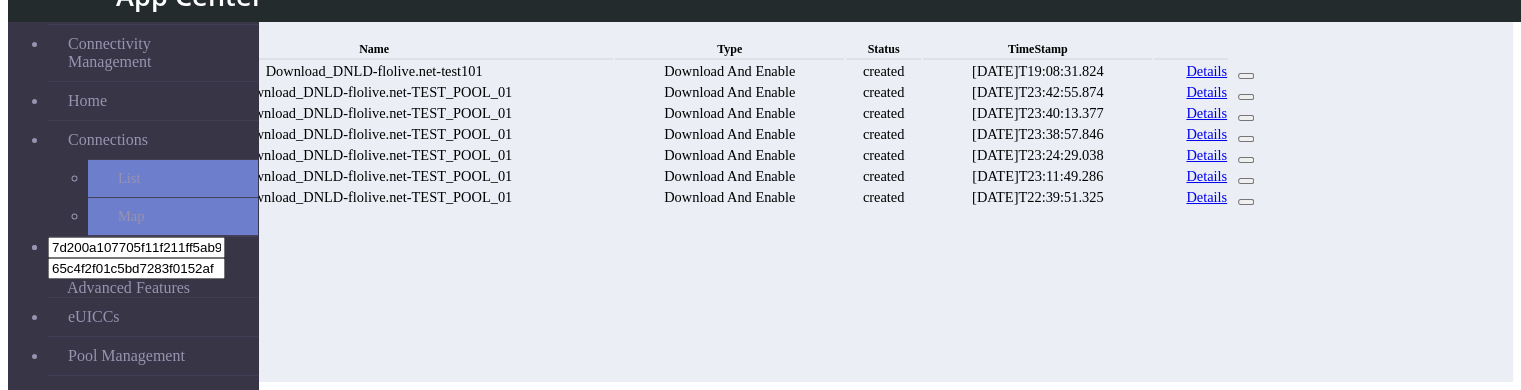 click on "1000" 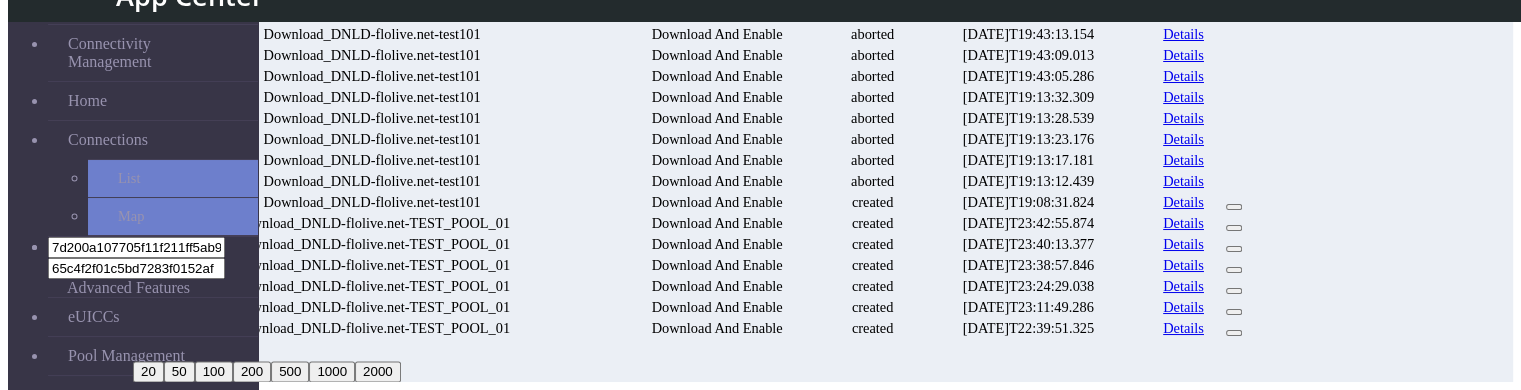 scroll, scrollTop: 5218, scrollLeft: 0, axis: vertical 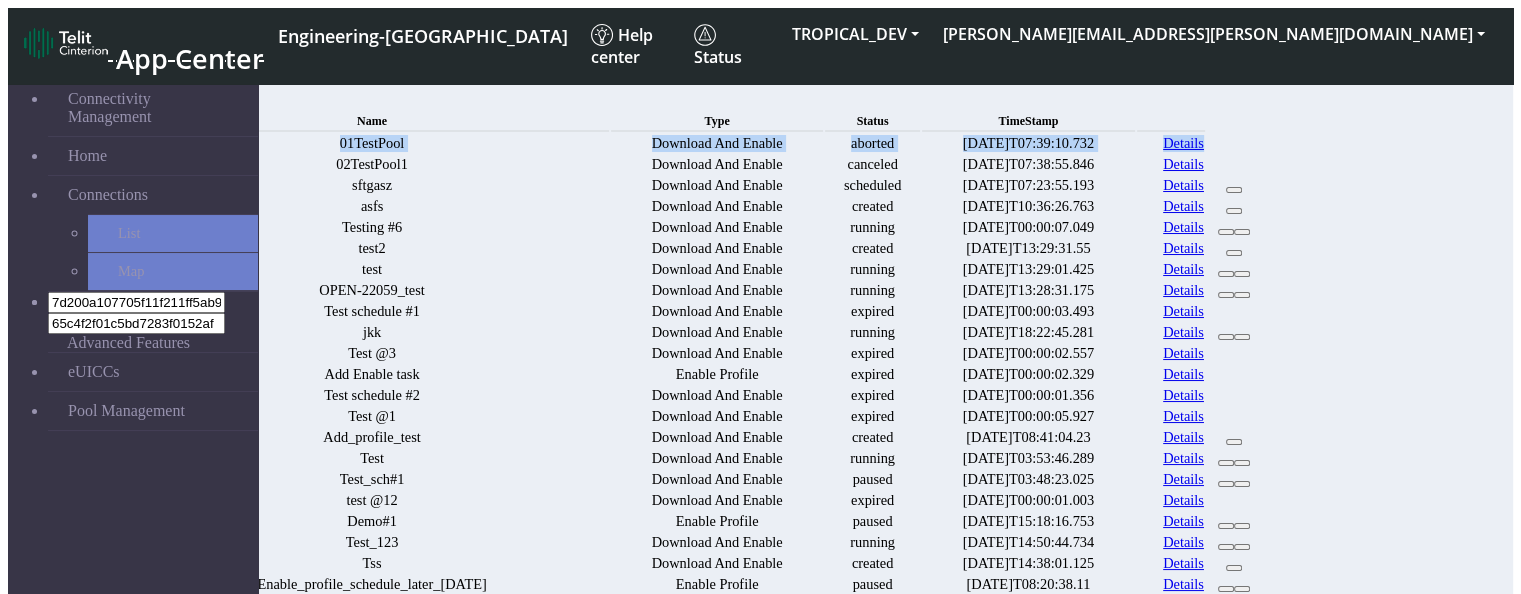 drag, startPoint x: 1266, startPoint y: 165, endPoint x: 1265, endPoint y: 189, distance: 24.020824 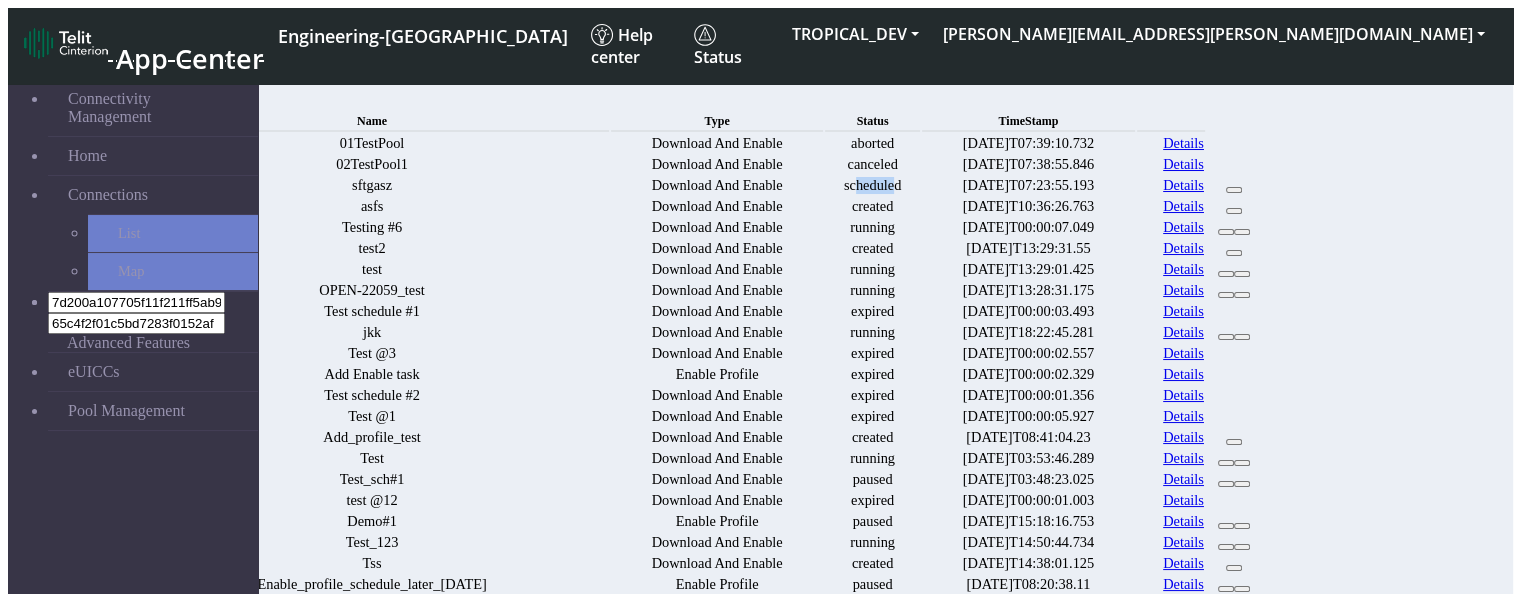 drag, startPoint x: 939, startPoint y: 314, endPoint x: 988, endPoint y: 315, distance: 49.010204 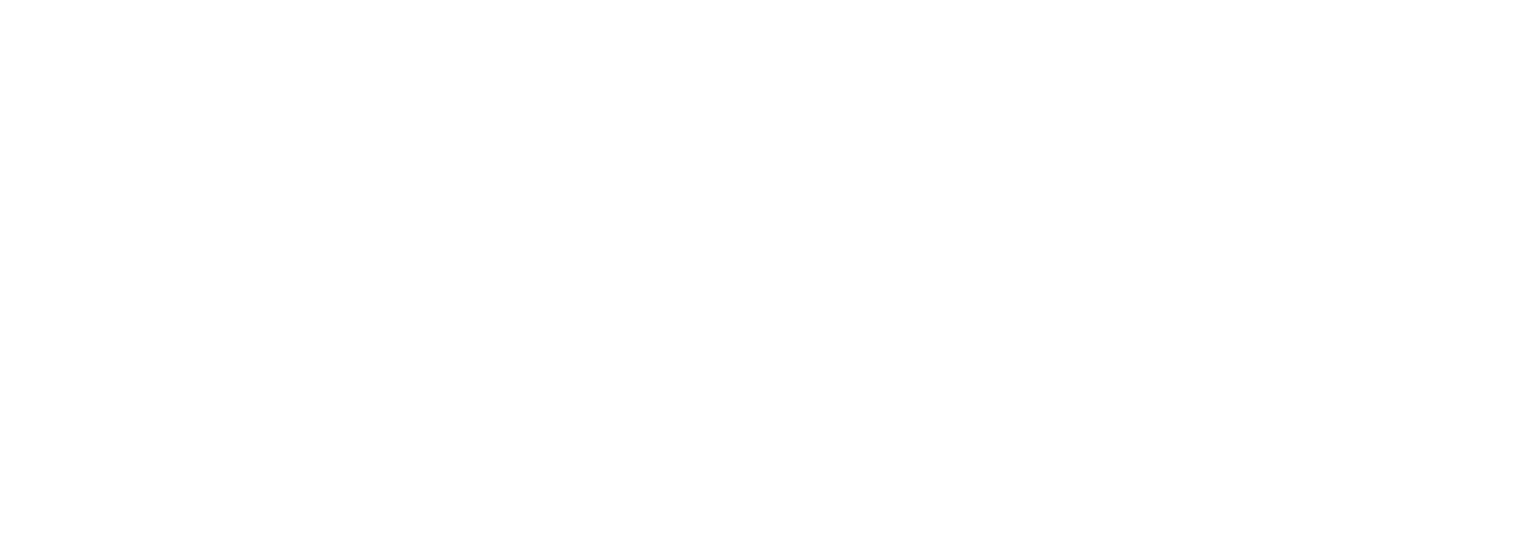 scroll, scrollTop: 0, scrollLeft: 0, axis: both 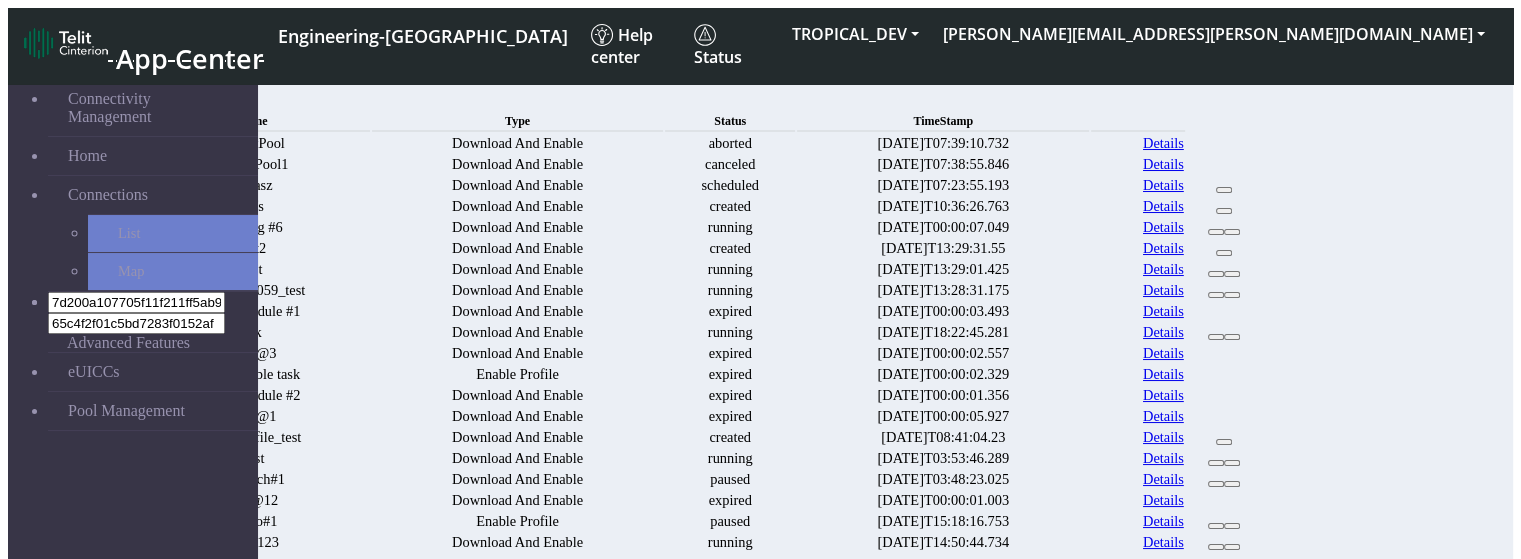click on "New" 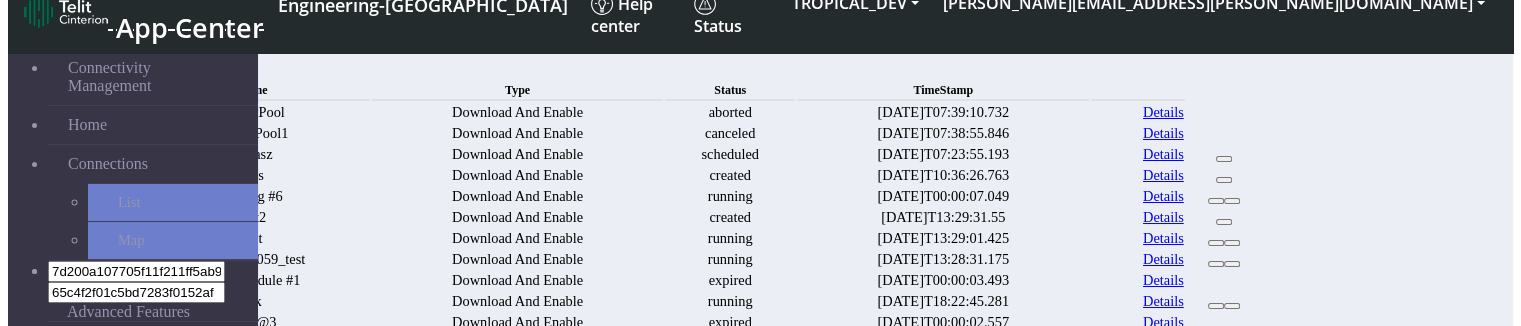 scroll, scrollTop: 0, scrollLeft: 0, axis: both 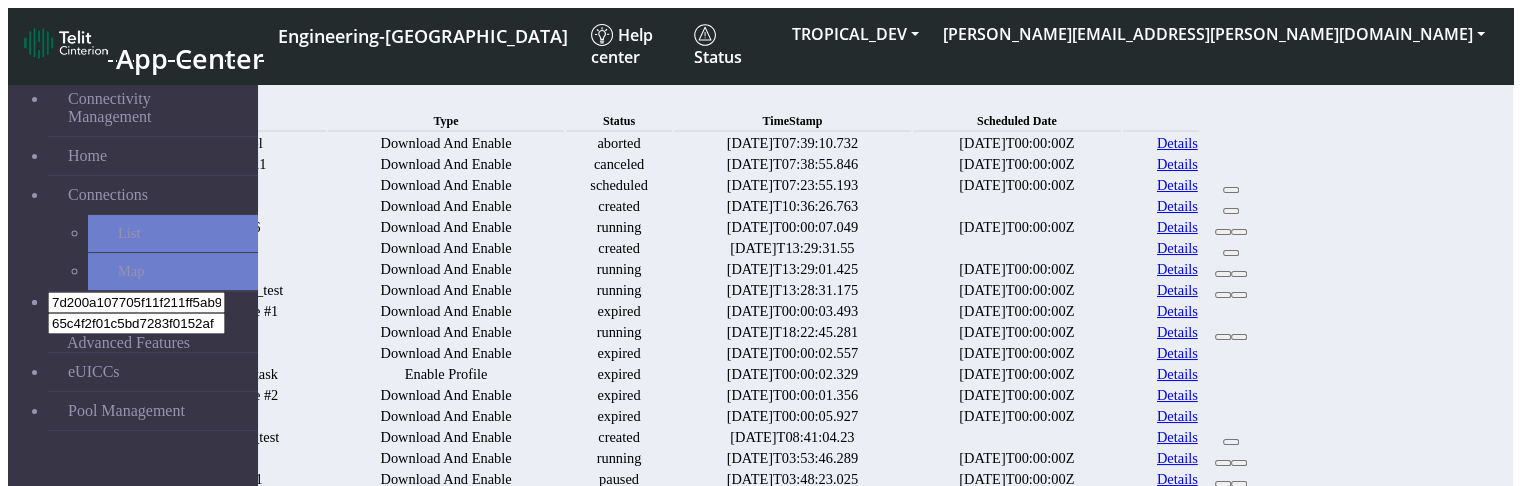 drag, startPoint x: 873, startPoint y: 198, endPoint x: 956, endPoint y: 198, distance: 83 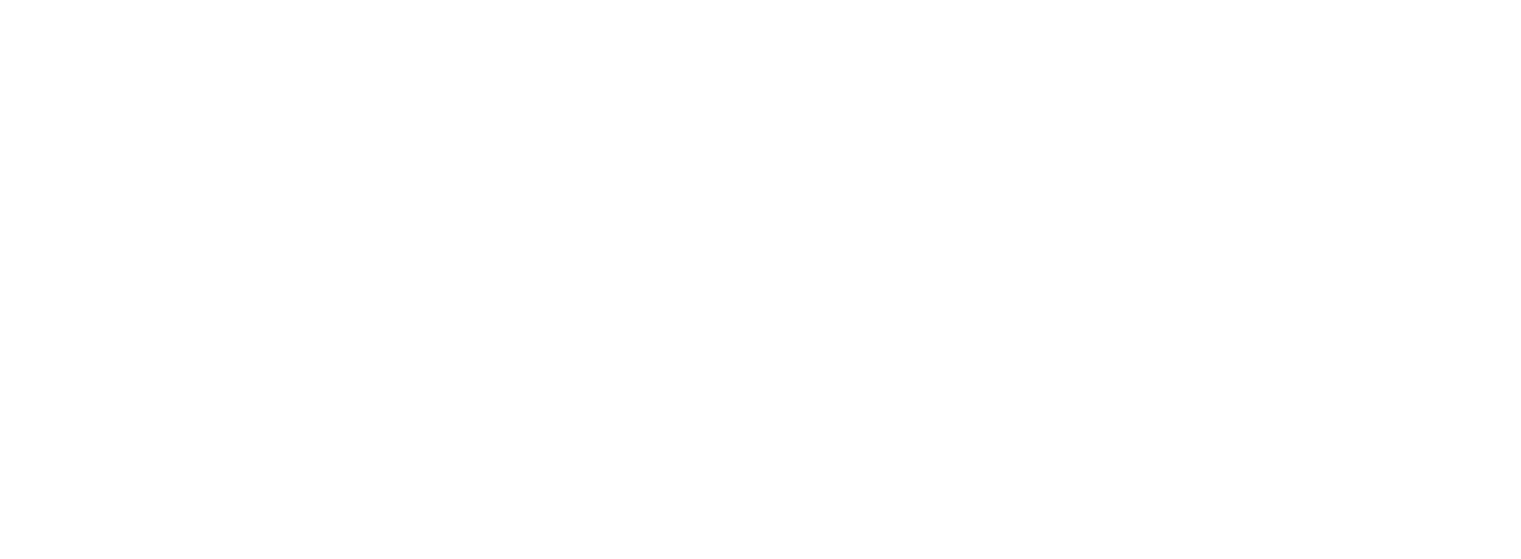 scroll, scrollTop: 0, scrollLeft: 0, axis: both 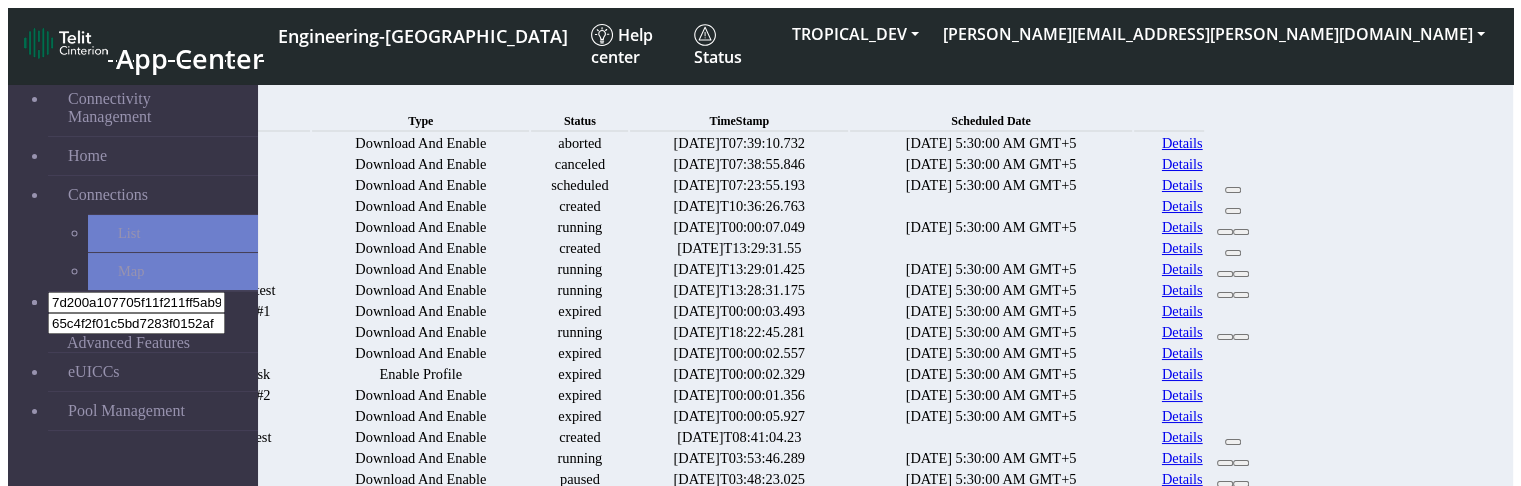 click on "July 2, 2025 at 5:30:00 AM GMT+5" at bounding box center [991, 143] 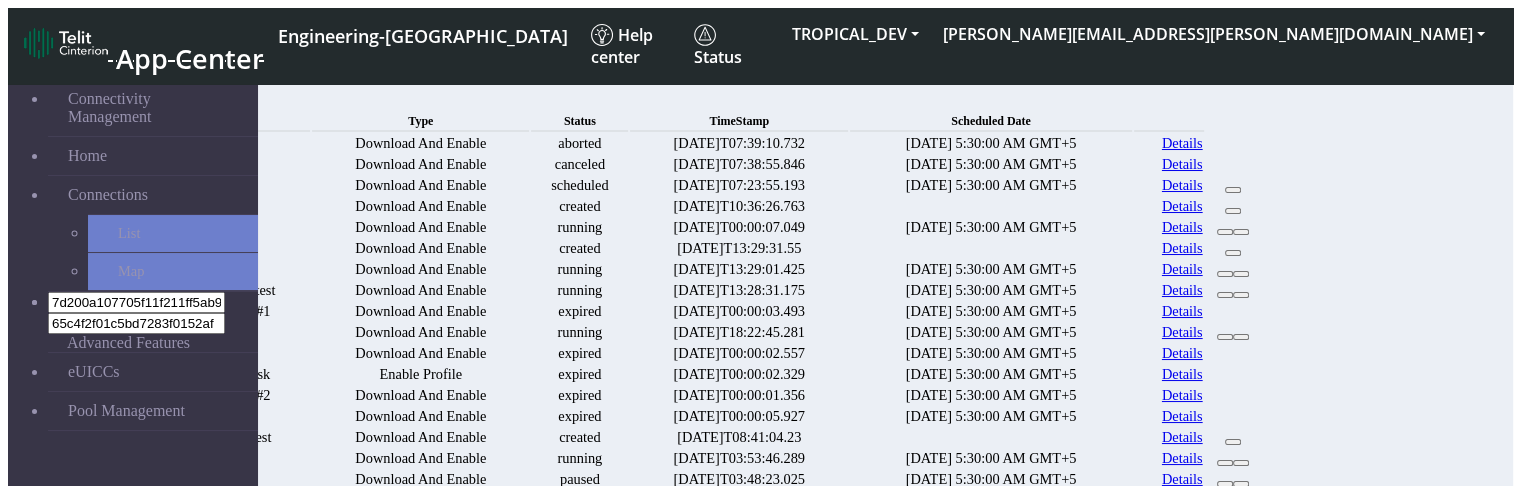 drag, startPoint x: 1247, startPoint y: 197, endPoint x: 1017, endPoint y: 188, distance: 230.17603 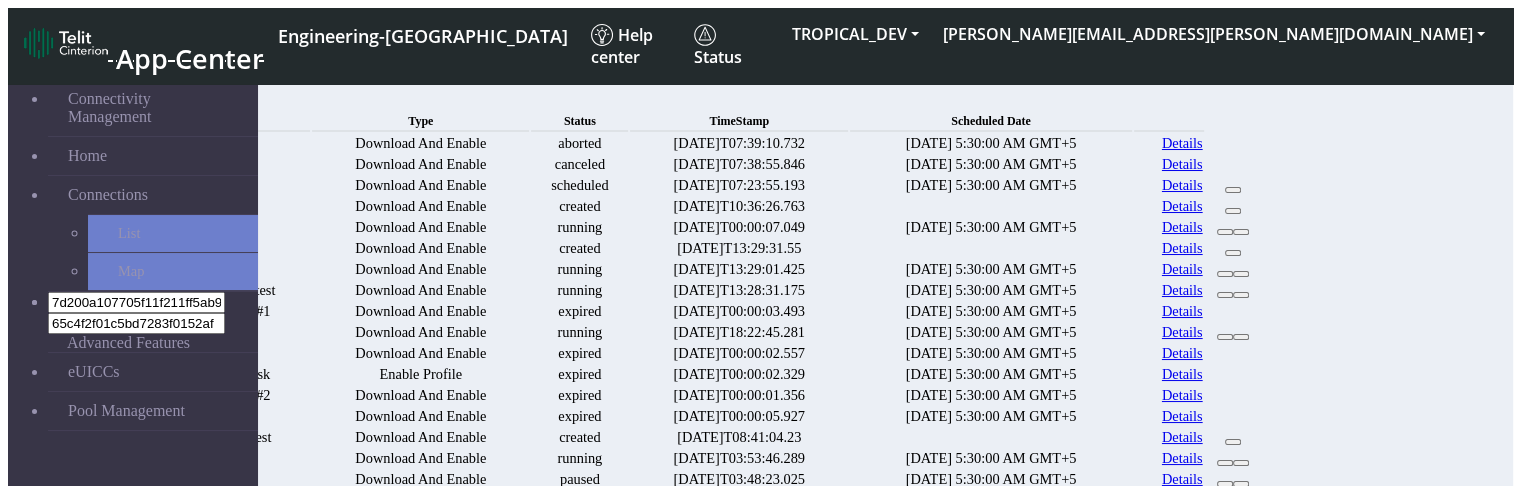 click on "July 2, 2025 at 5:30:00 AM GMT+5" at bounding box center (991, 143) 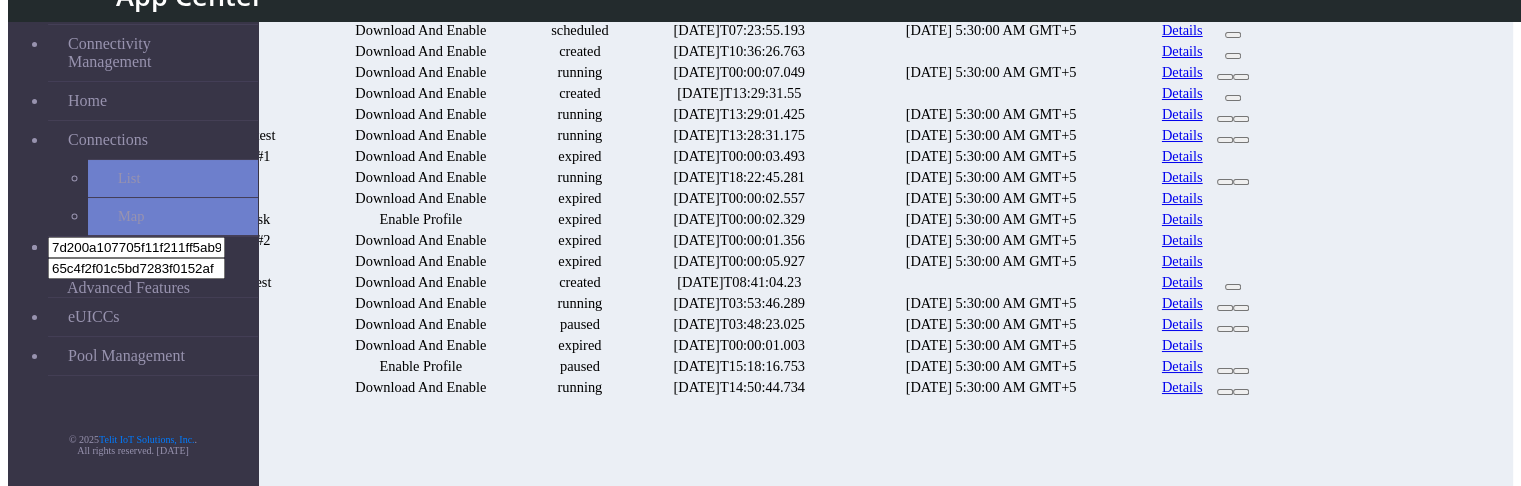 scroll, scrollTop: 0, scrollLeft: 0, axis: both 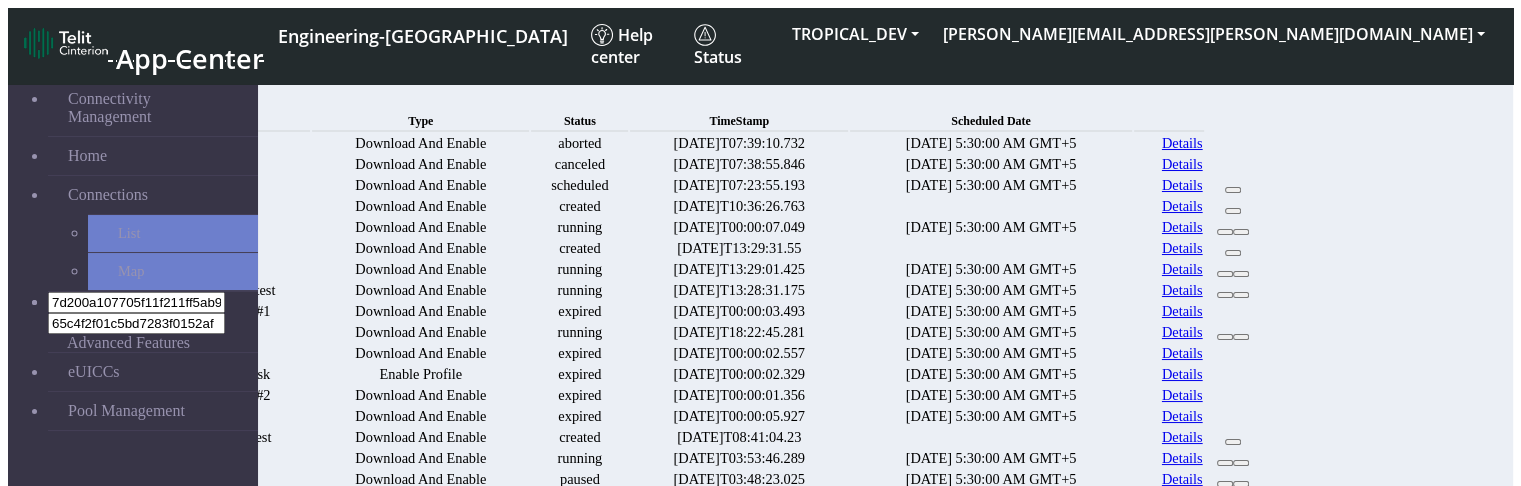 click at bounding box center [991, 206] 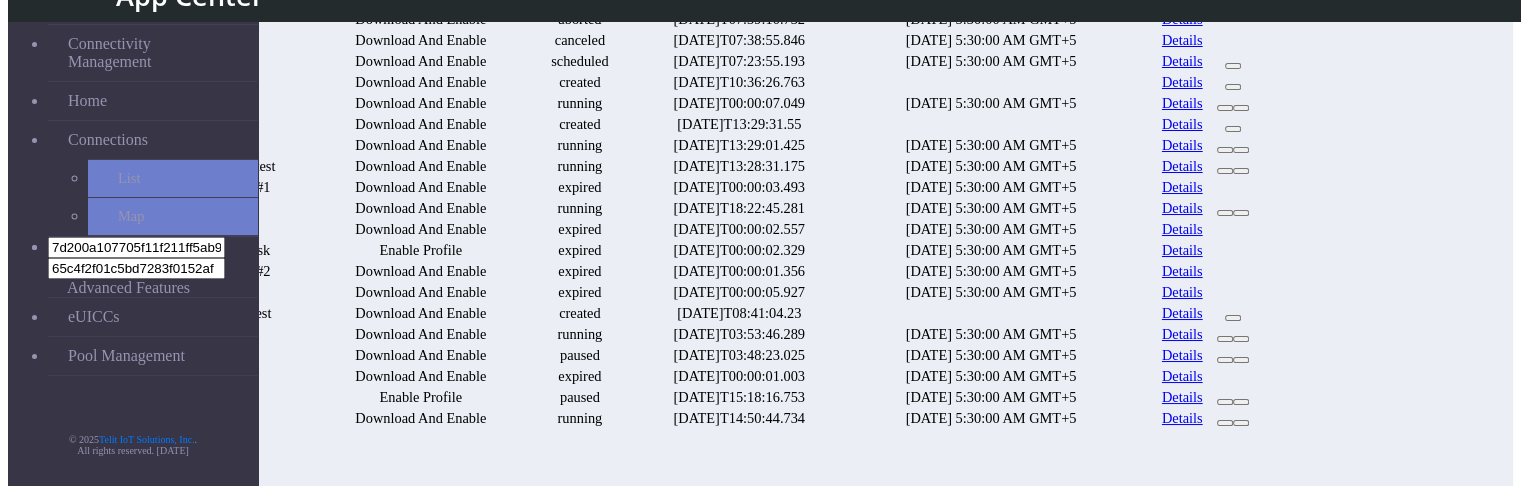 scroll, scrollTop: 100, scrollLeft: 0, axis: vertical 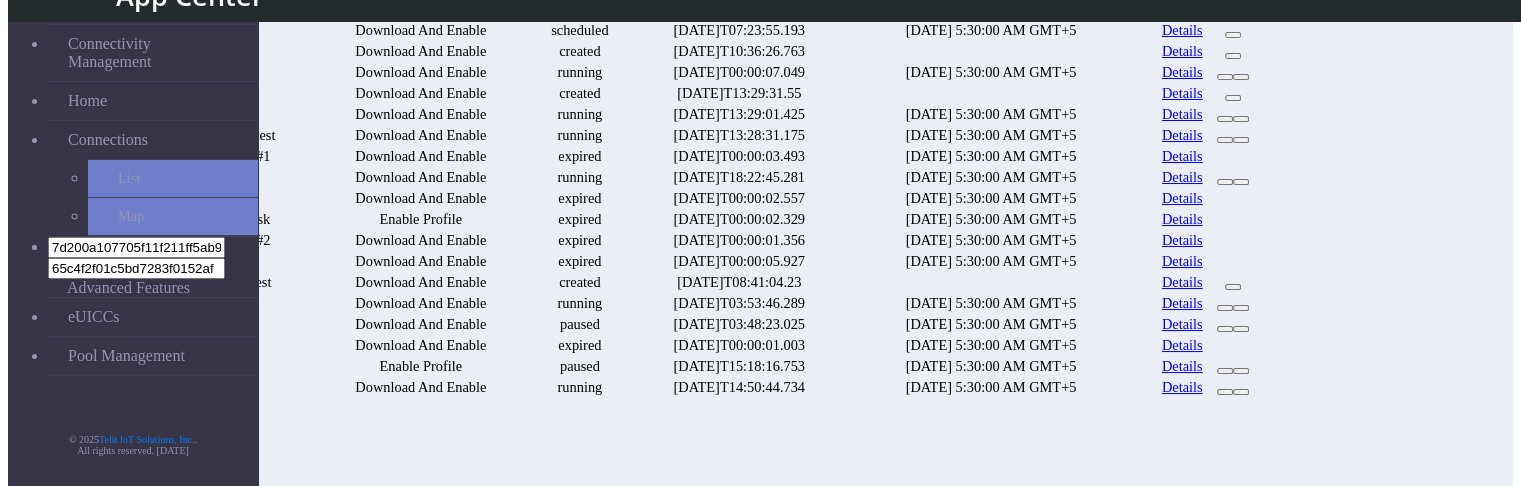 click at bounding box center (991, 51) 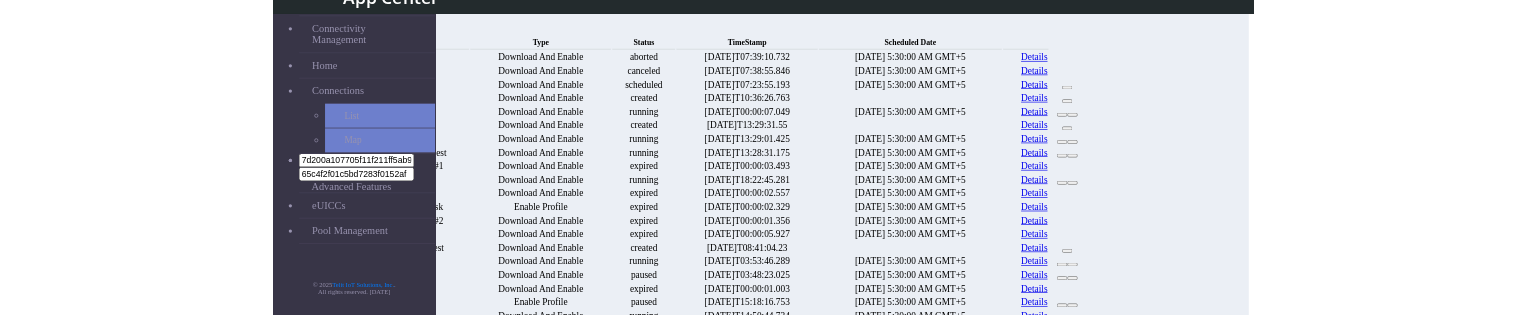 scroll, scrollTop: 0, scrollLeft: 0, axis: both 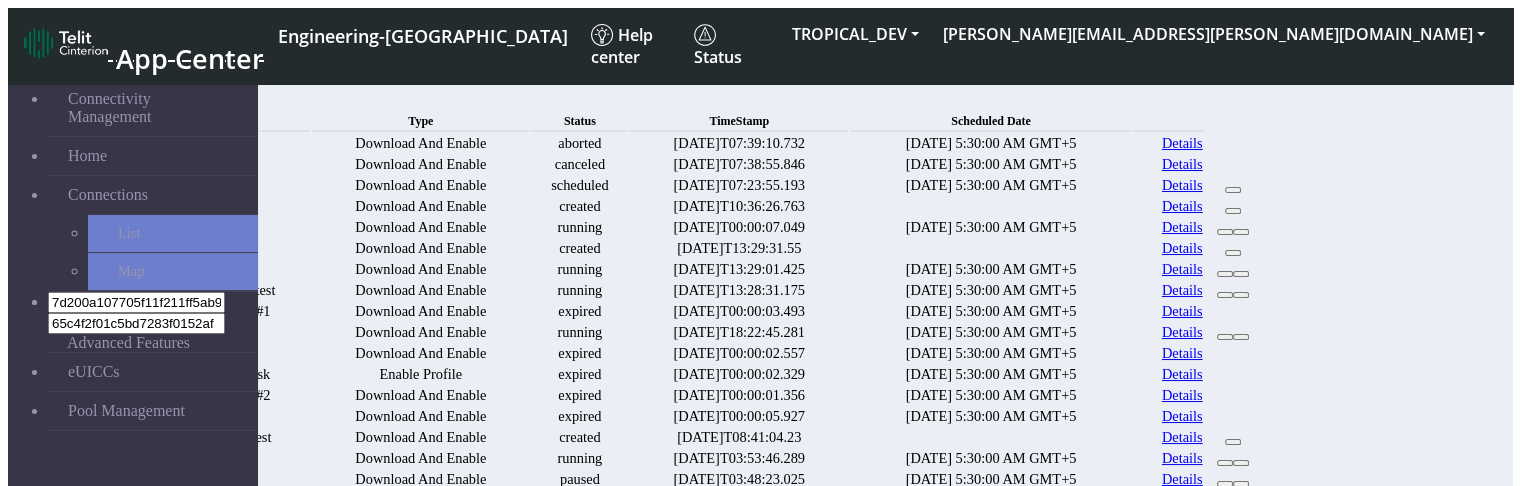 click on "July 10, 2025 at 5:30:00 AM GMT+5" at bounding box center (991, 164) 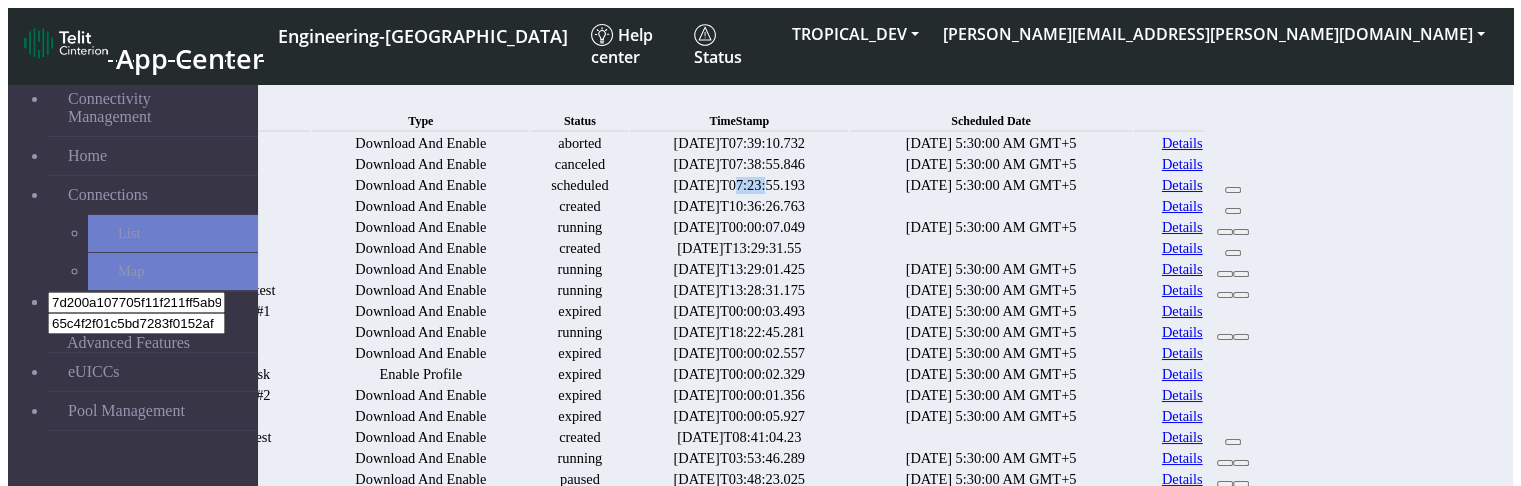 click on "[DATE]T07:23:55.193" at bounding box center (739, 185) 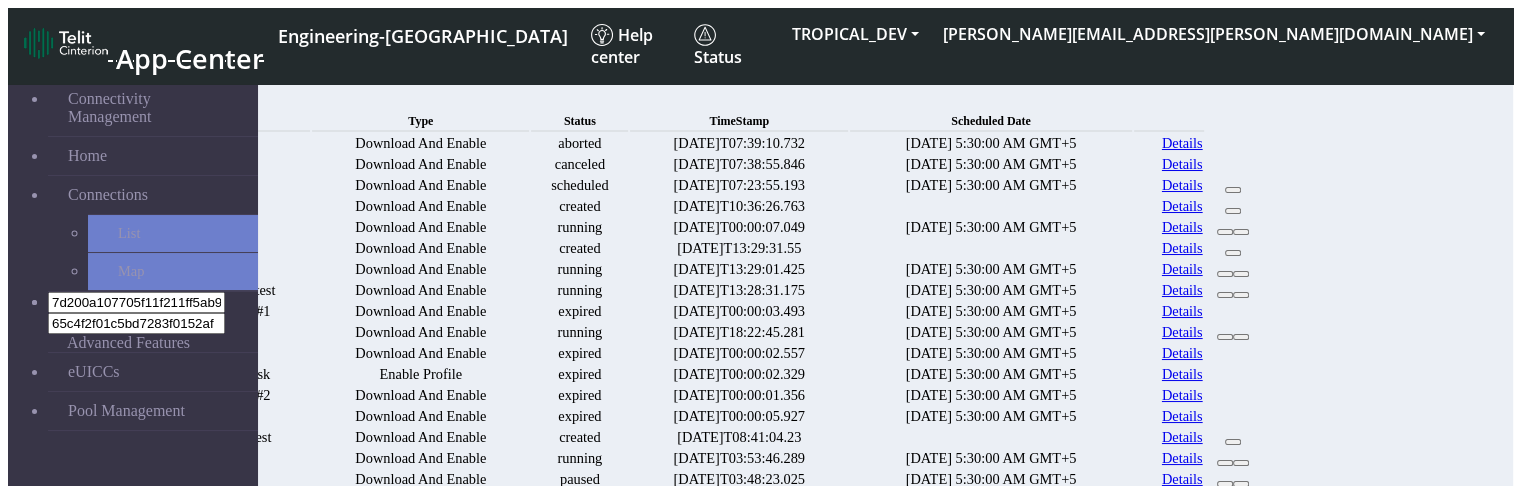 click on "[DATE]T07:23:55.193" at bounding box center [739, 185] 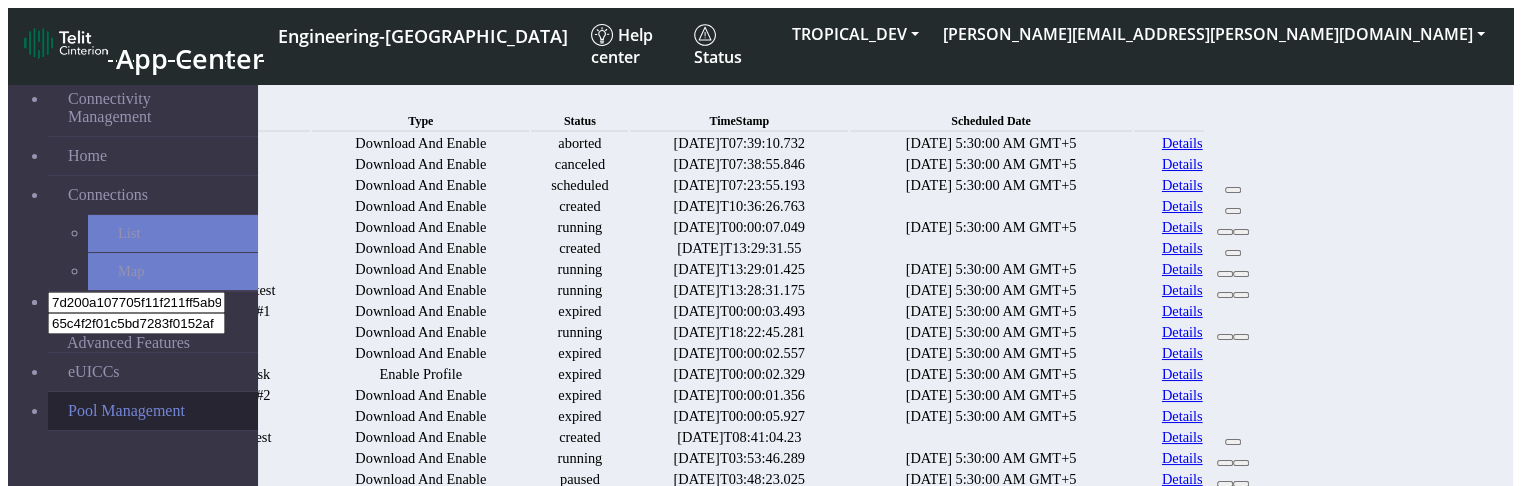 click on "Pool Management" at bounding box center [153, 411] 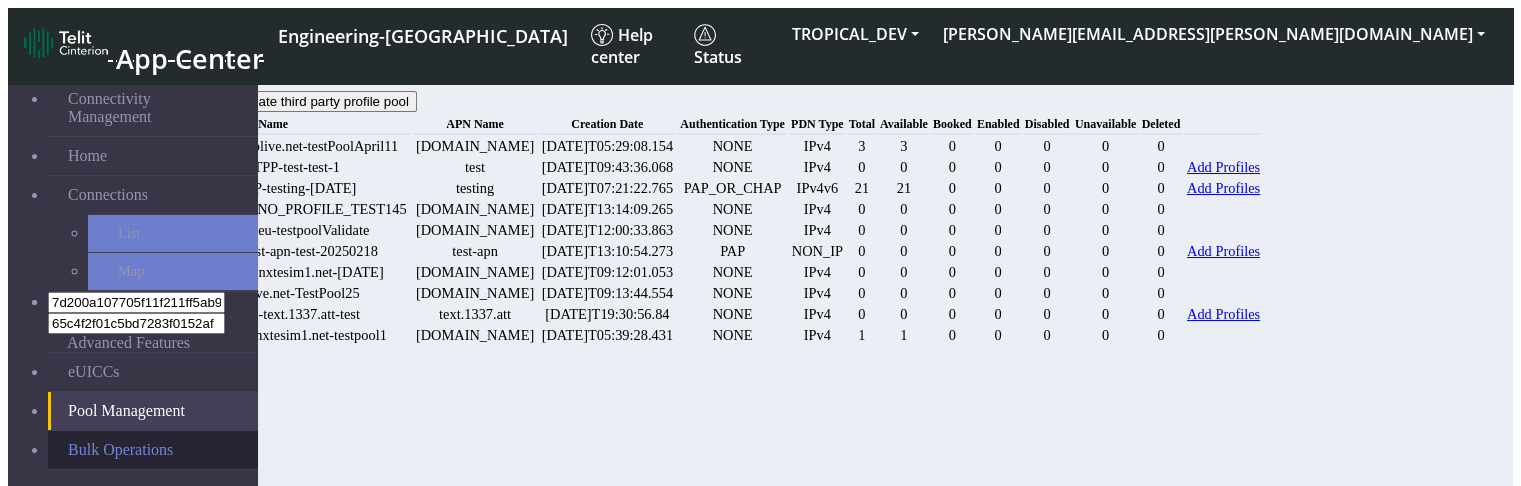click on "Bulk Operations" at bounding box center [120, 450] 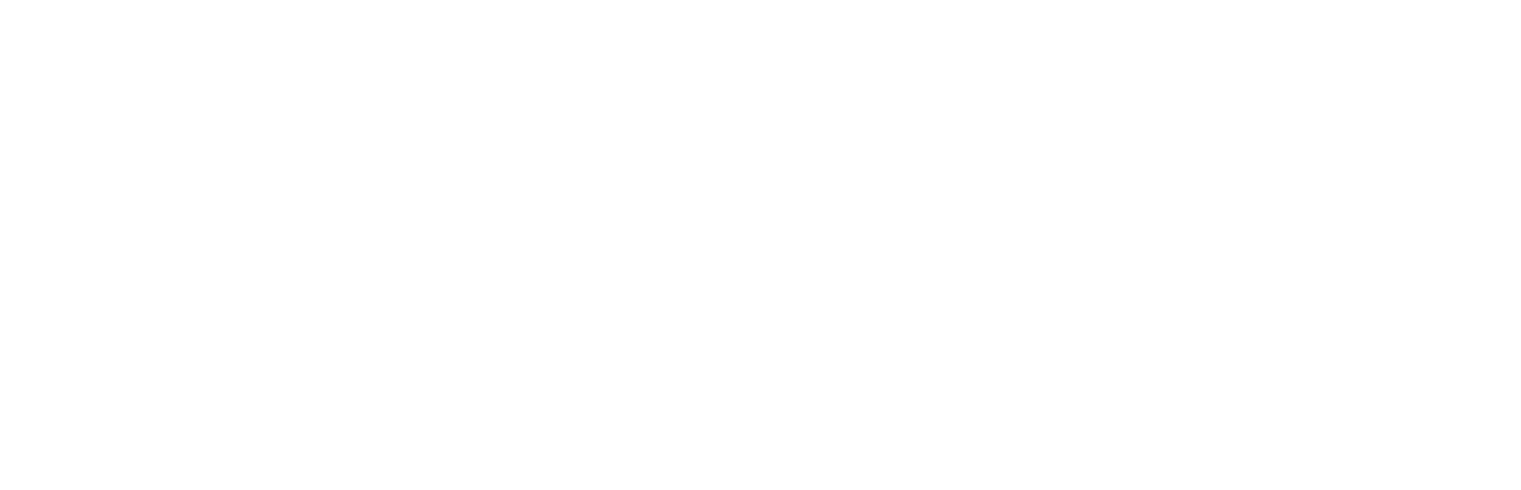 scroll, scrollTop: 0, scrollLeft: 0, axis: both 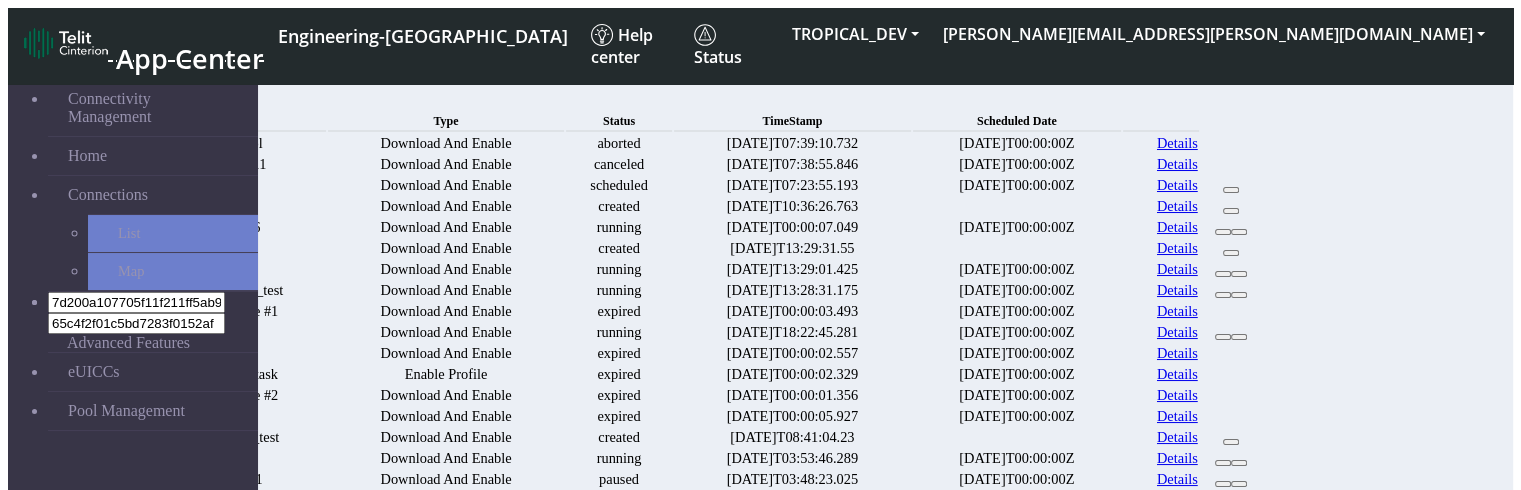 drag, startPoint x: 1216, startPoint y: 201, endPoint x: 1203, endPoint y: 201, distance: 13 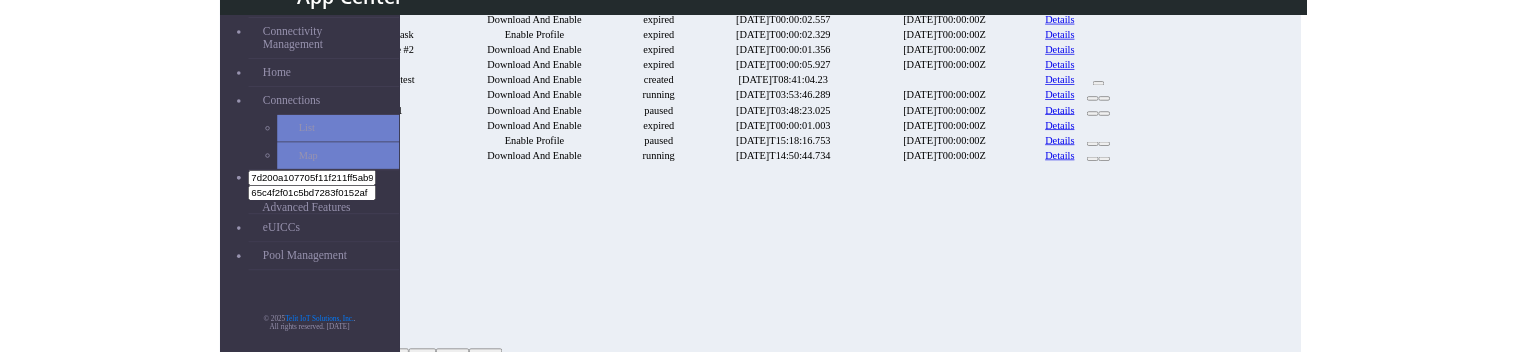 scroll, scrollTop: 0, scrollLeft: 0, axis: both 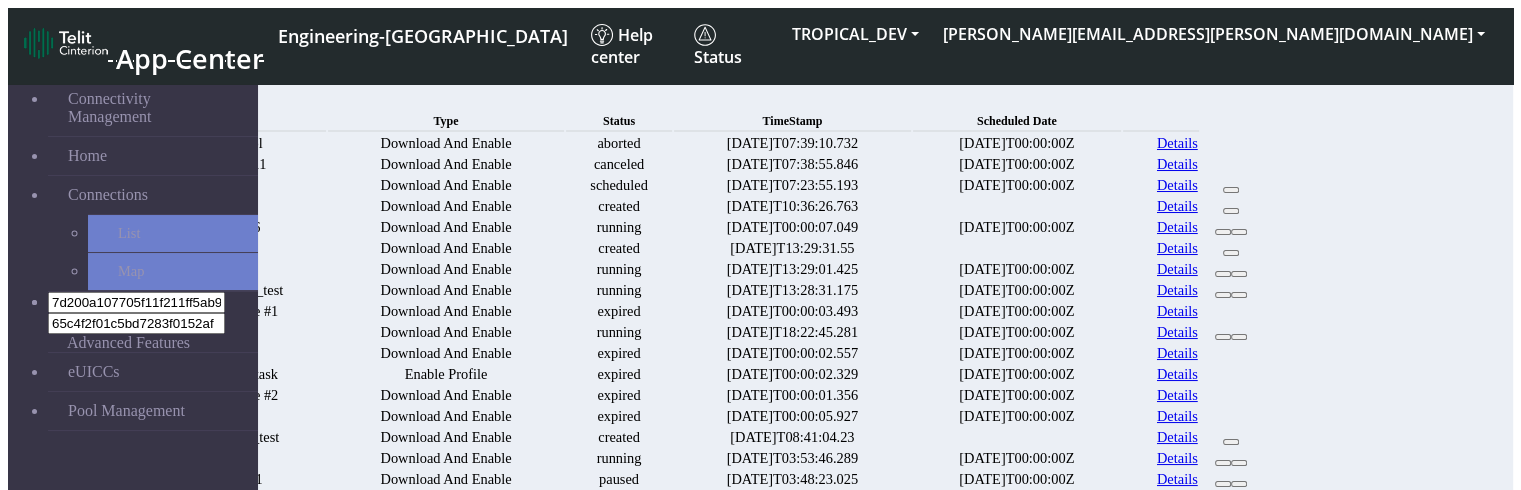click on "2025-06-30T13:29:31.55" at bounding box center (792, 248) 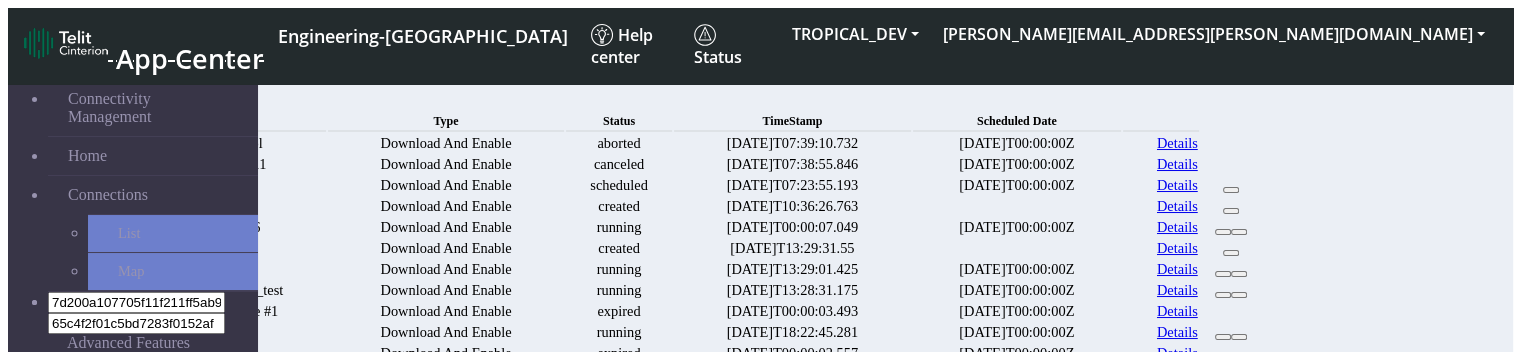 click on "New" 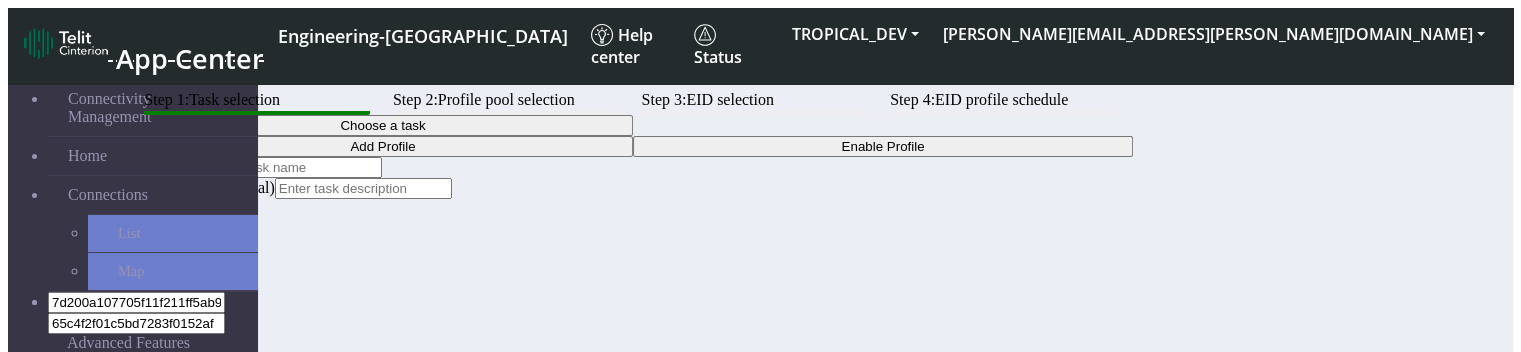 click on "Choose a task" at bounding box center (383, 125) 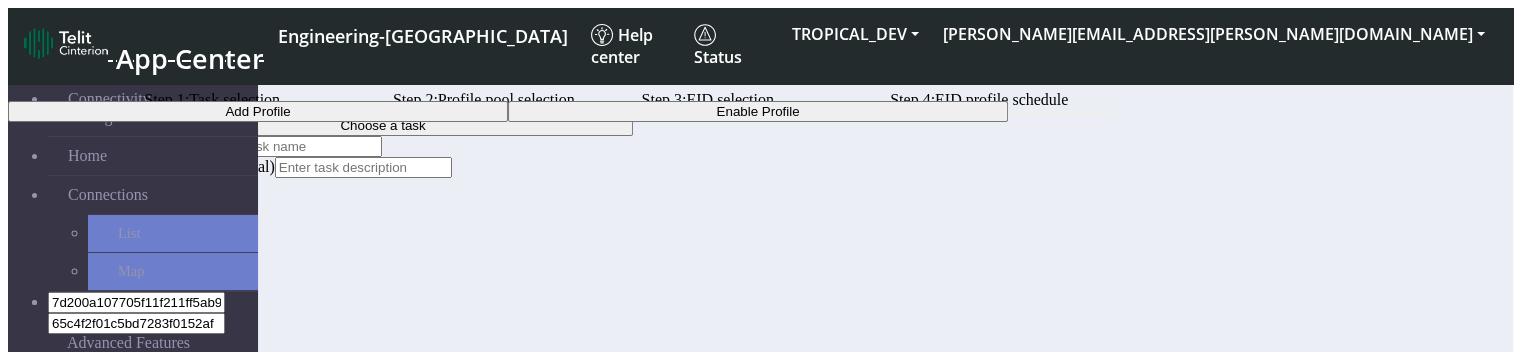 click on "Add Profile" at bounding box center [258, 111] 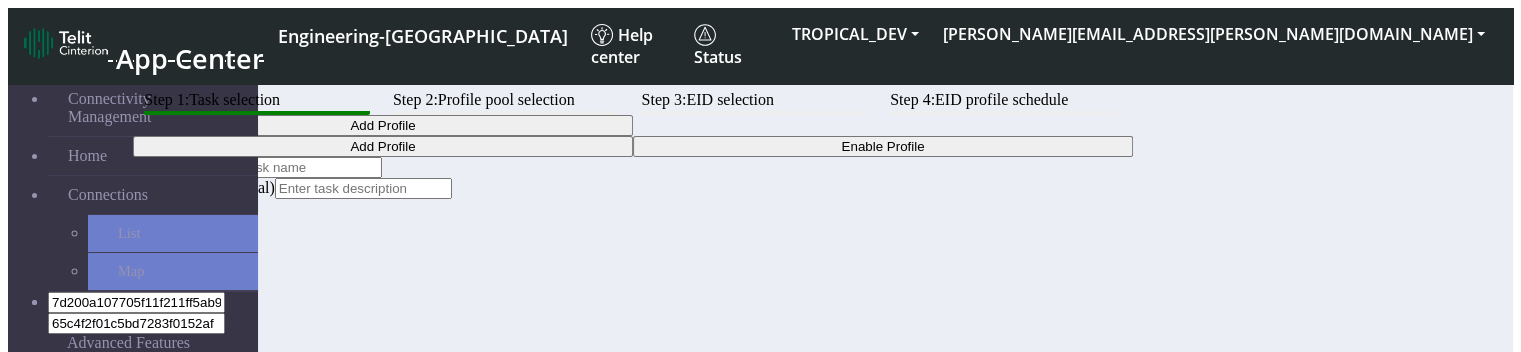 click 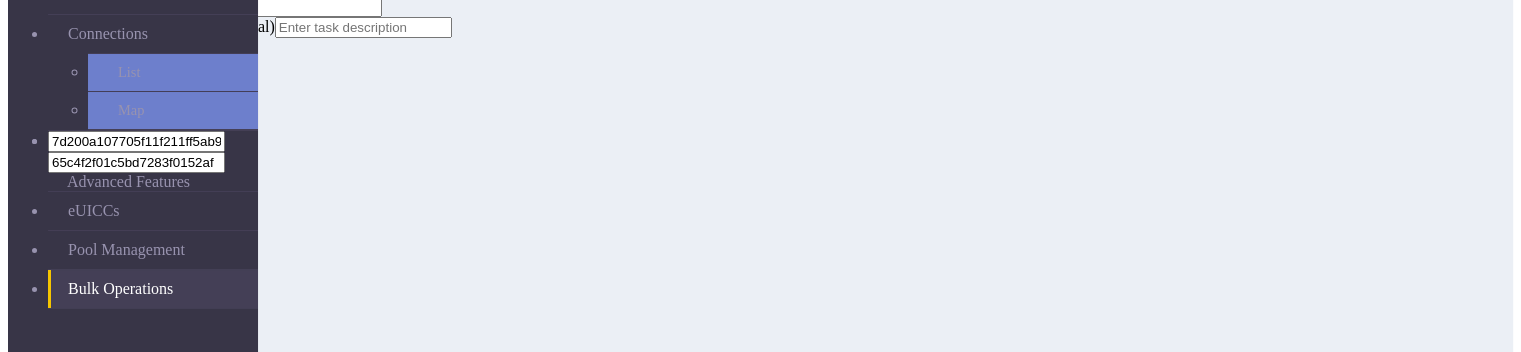 scroll, scrollTop: 278, scrollLeft: 0, axis: vertical 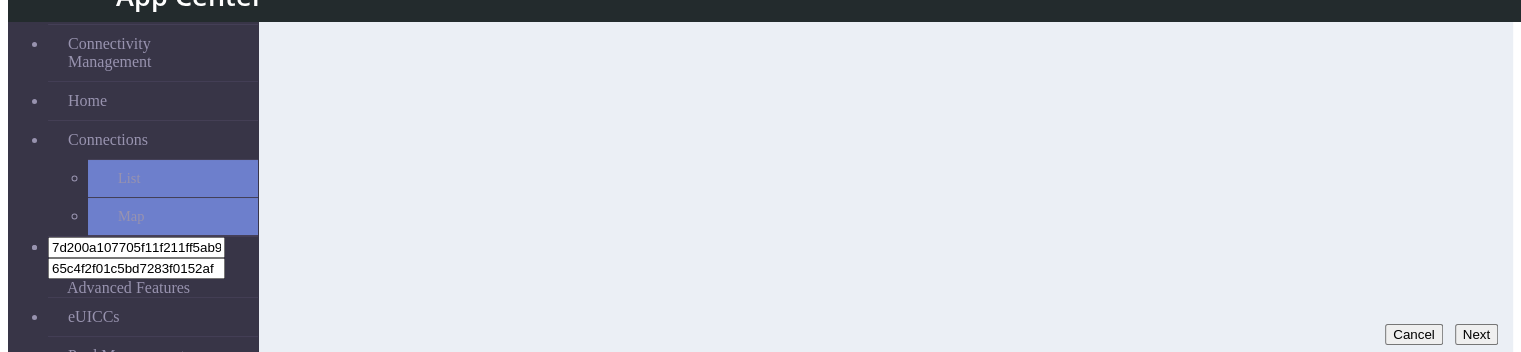 type on "gsx" 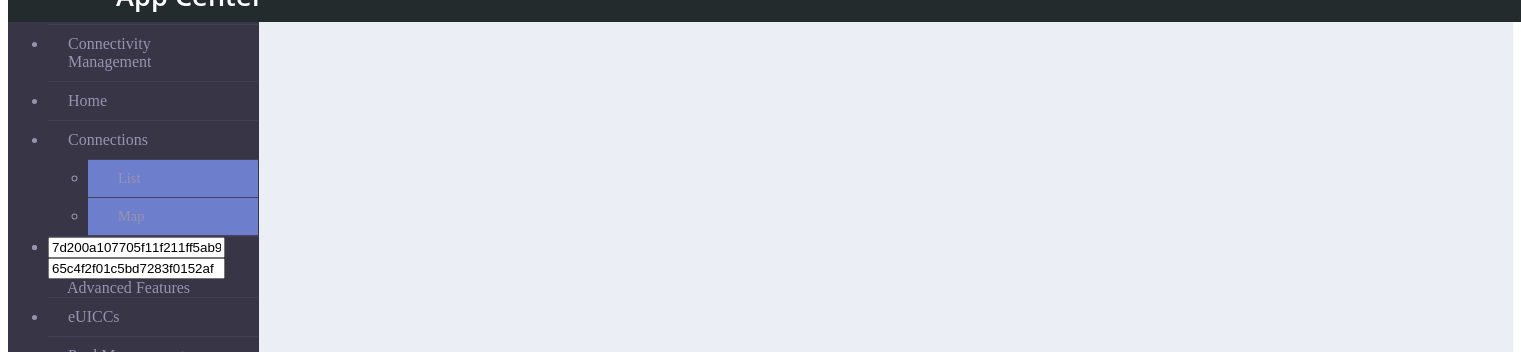 click on "Step 1:  Task selection  Step 2:  Profile pool selection  Step 3:  EID selection  Step 4:  EID profile schedule  Please wait we are loading list of downloadable profile pools" 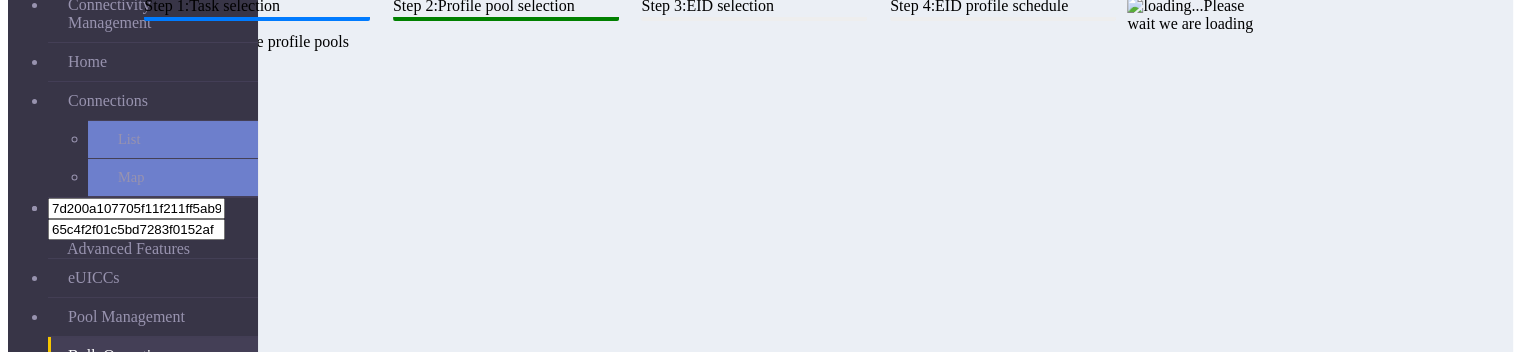 scroll, scrollTop: 0, scrollLeft: 0, axis: both 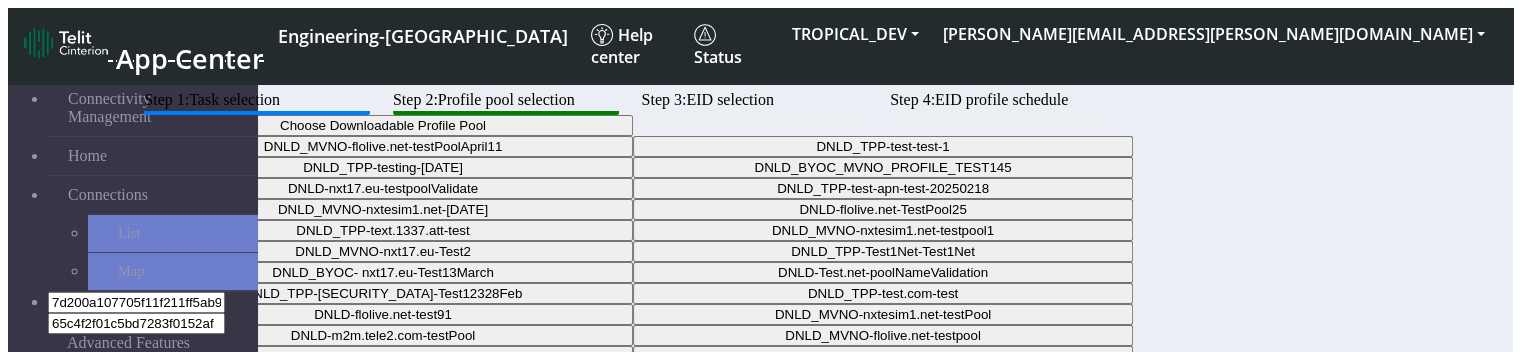 click on "Choose Downloadable Profile Pool" at bounding box center (383, 125) 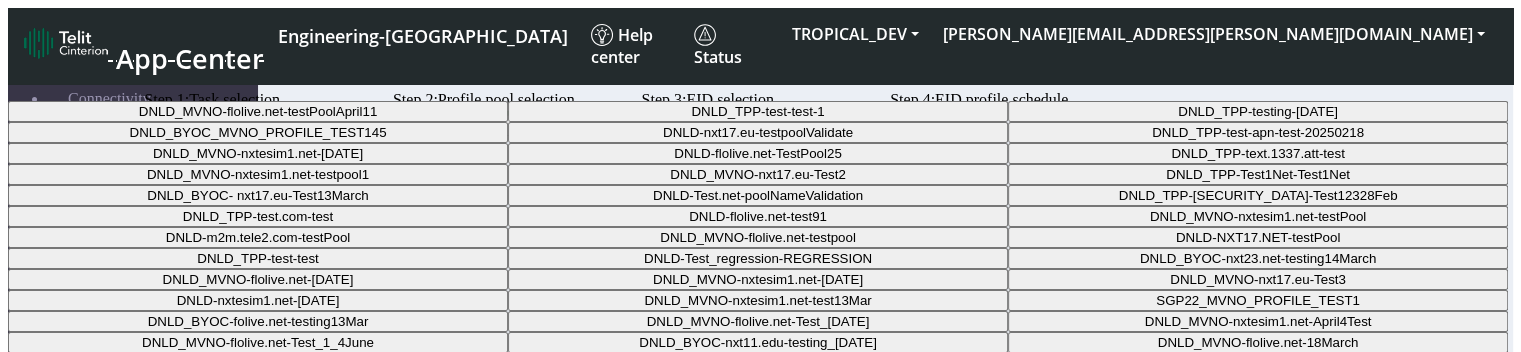 click on "DNLD_MVNO-flolive.net-testPoolApril11" at bounding box center (258, 111) 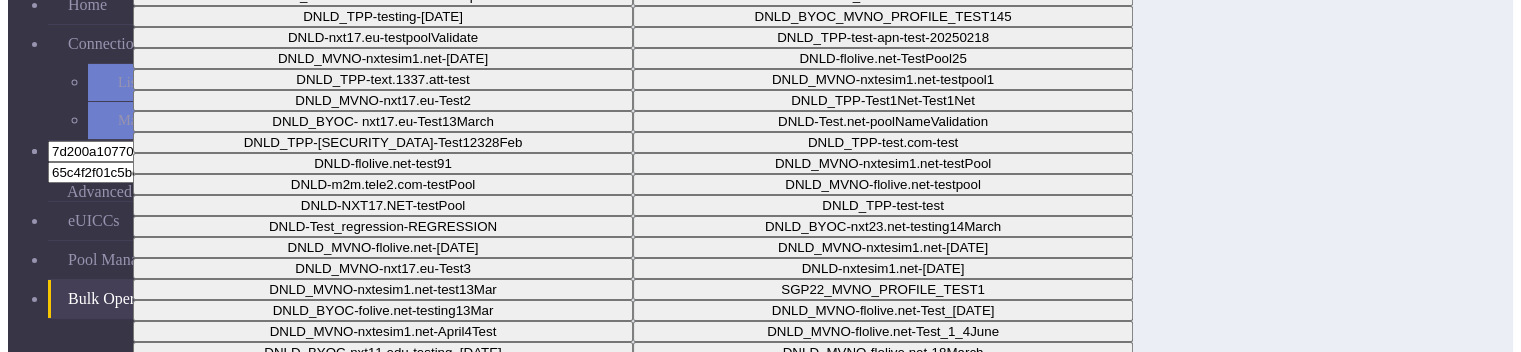 scroll, scrollTop: 278, scrollLeft: 0, axis: vertical 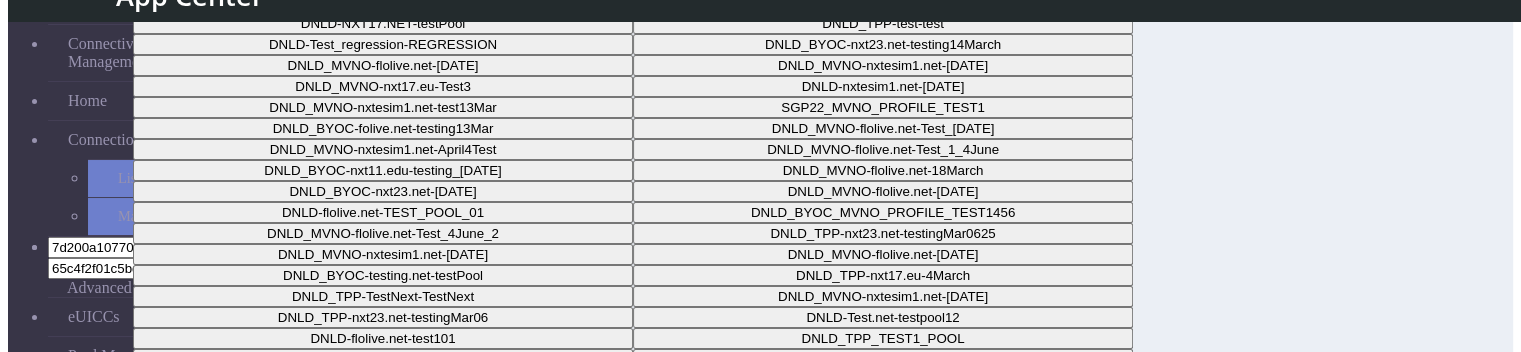 click on "Cancel   Back   Next" 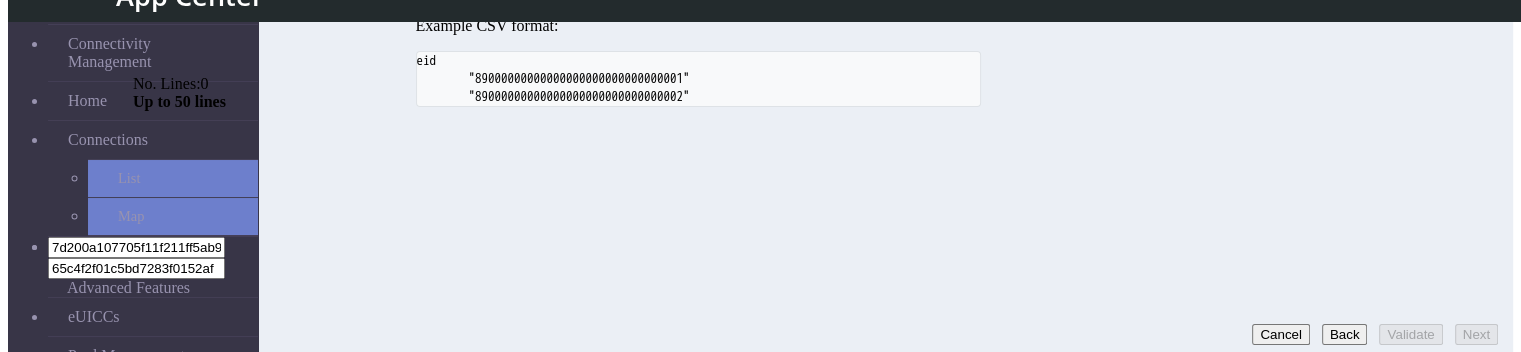 scroll, scrollTop: 0, scrollLeft: 0, axis: both 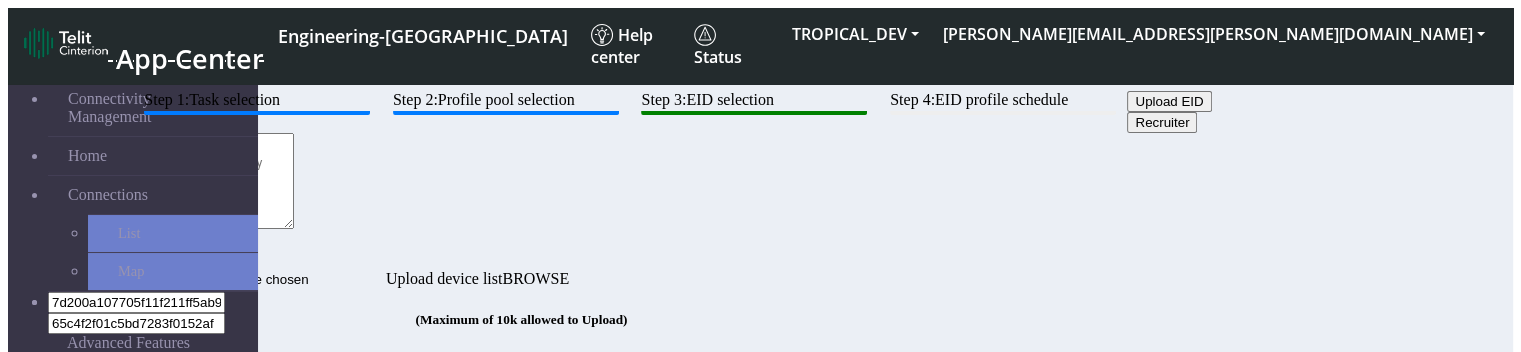 click at bounding box center [213, 181] 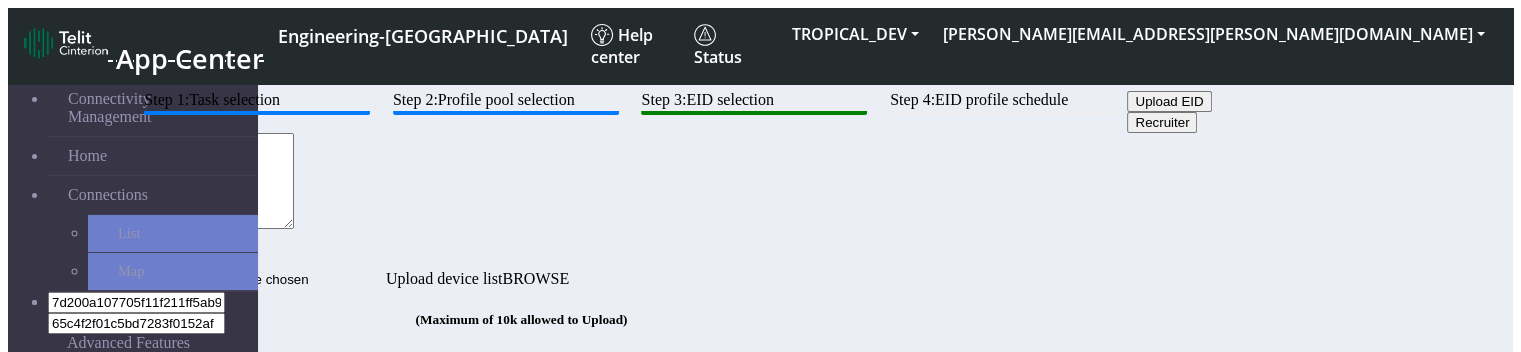 click on "from" at bounding box center (213, 181) 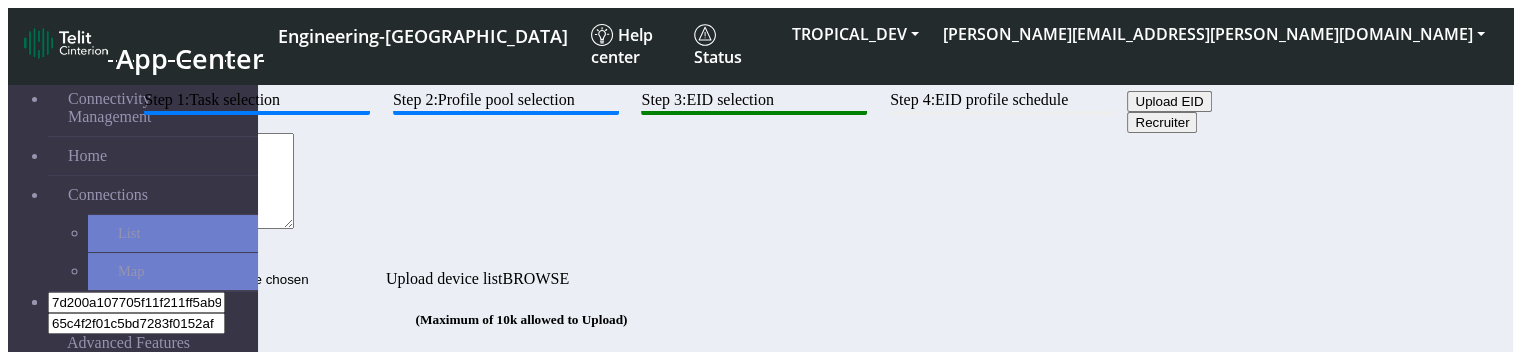 paste on "89033024103401150100000000000006" 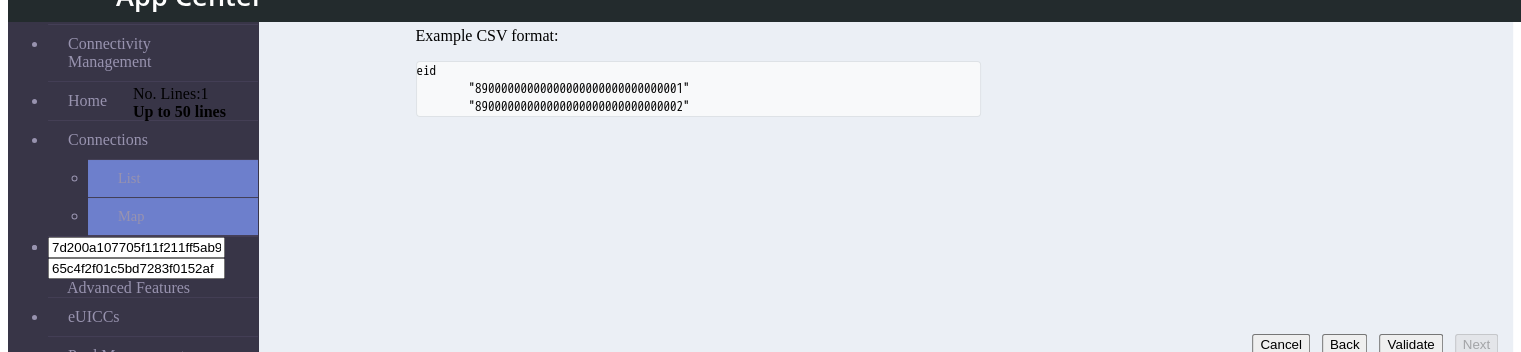scroll, scrollTop: 278, scrollLeft: 0, axis: vertical 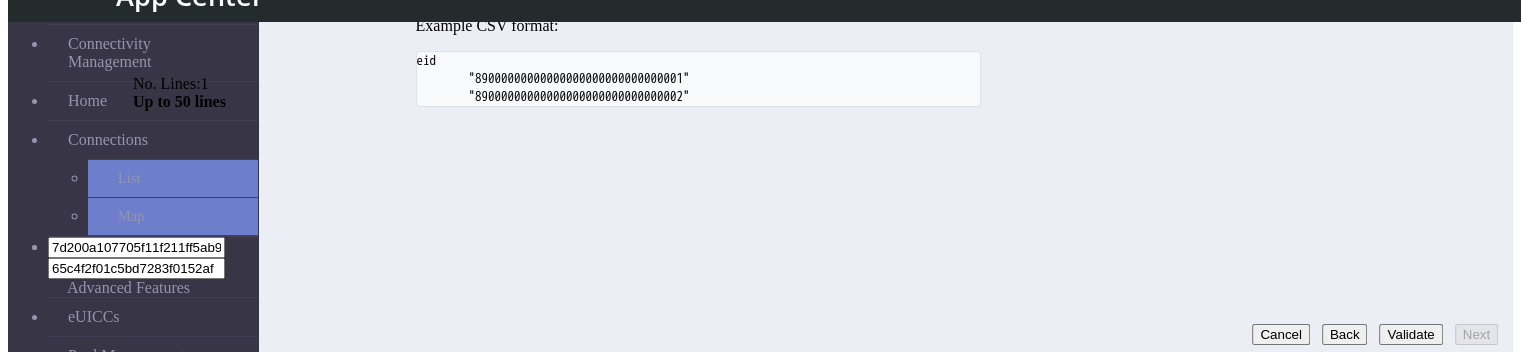 type on "89033024103401150100000000000006" 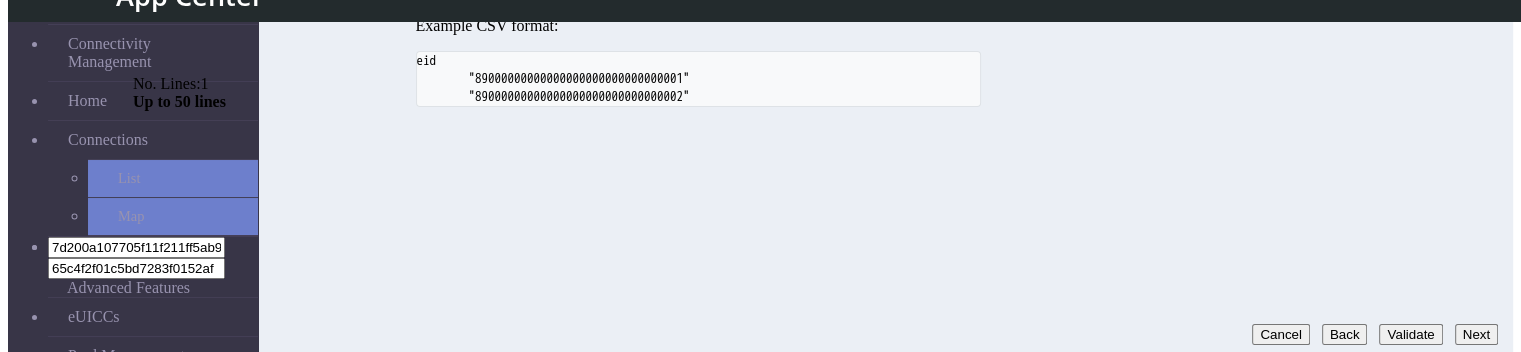 click on "Next" at bounding box center [1476, 334] 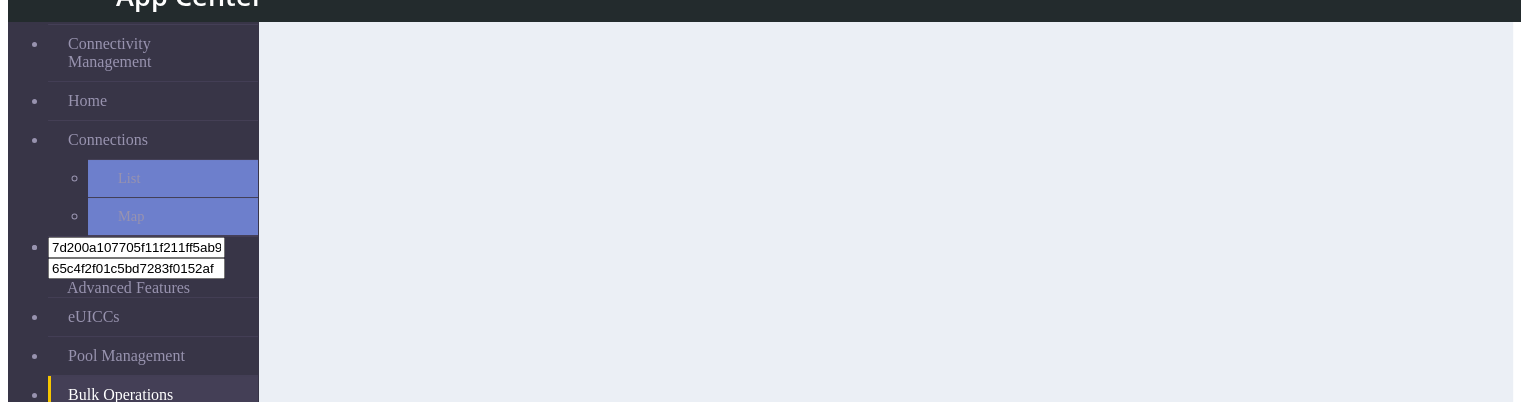 scroll, scrollTop: 0, scrollLeft: 0, axis: both 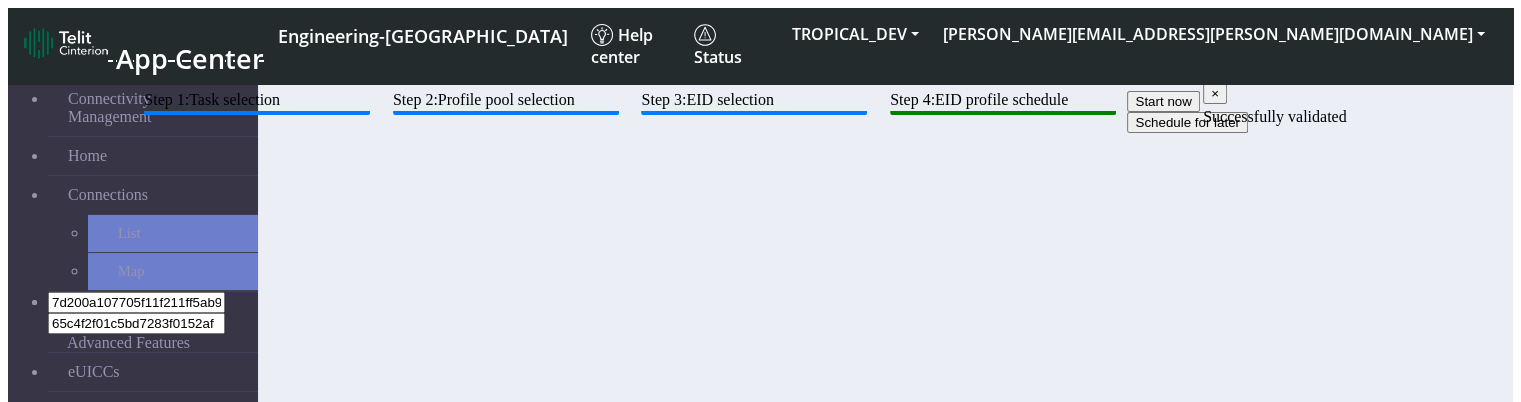 click on "Schedule for later" 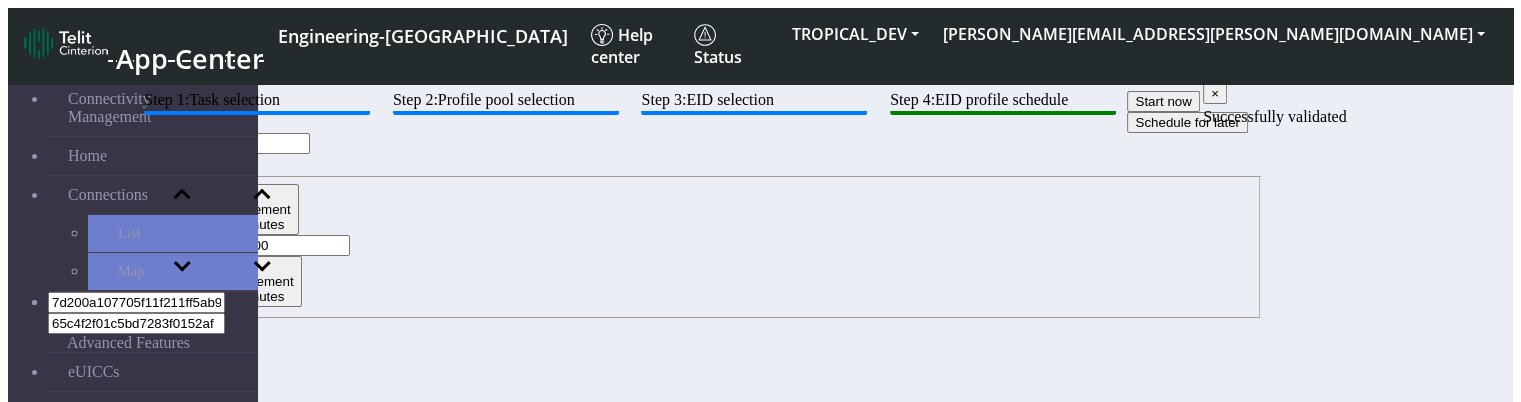 click 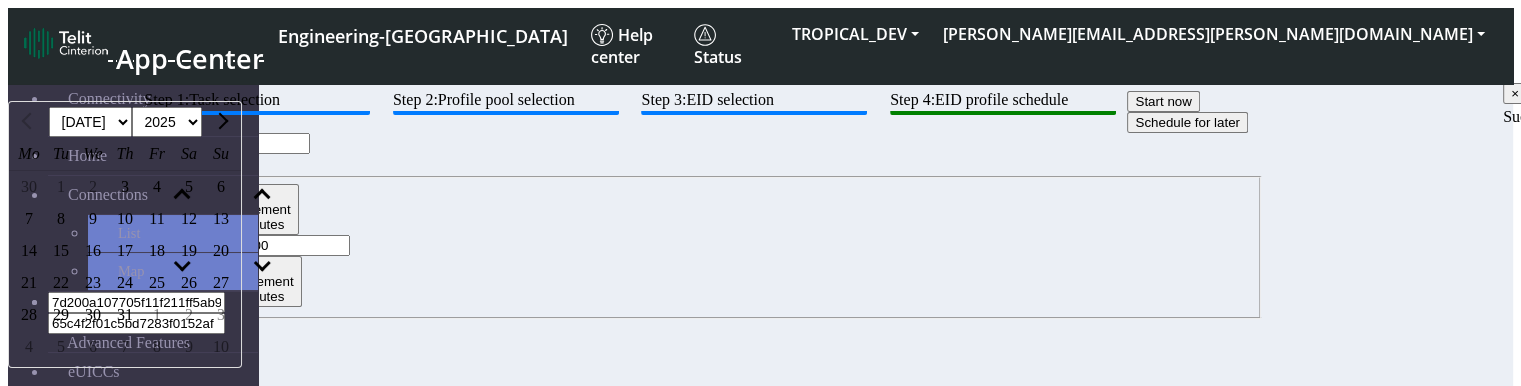 click on "12" 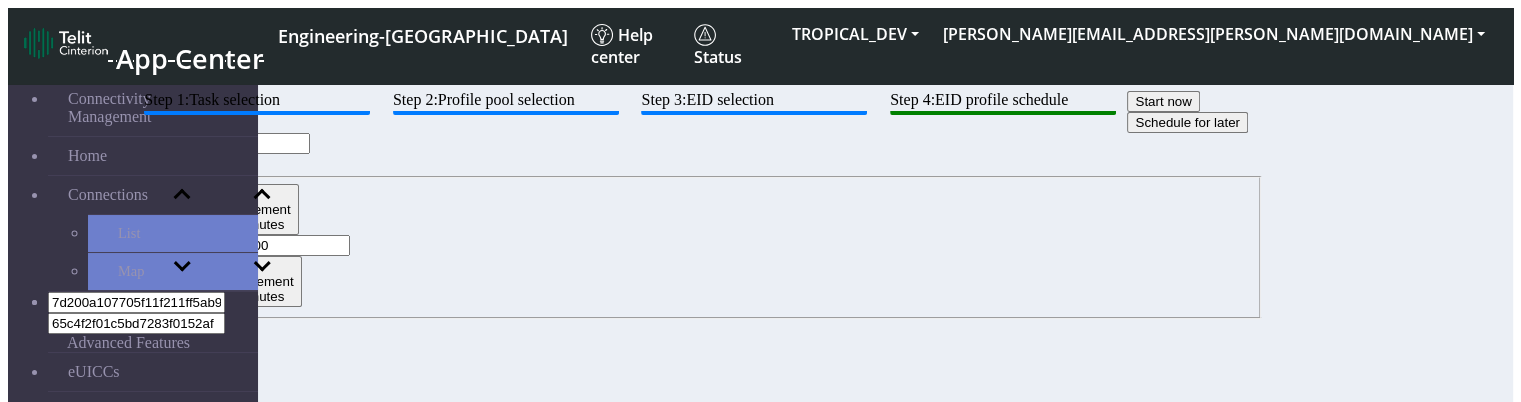 click on "00" 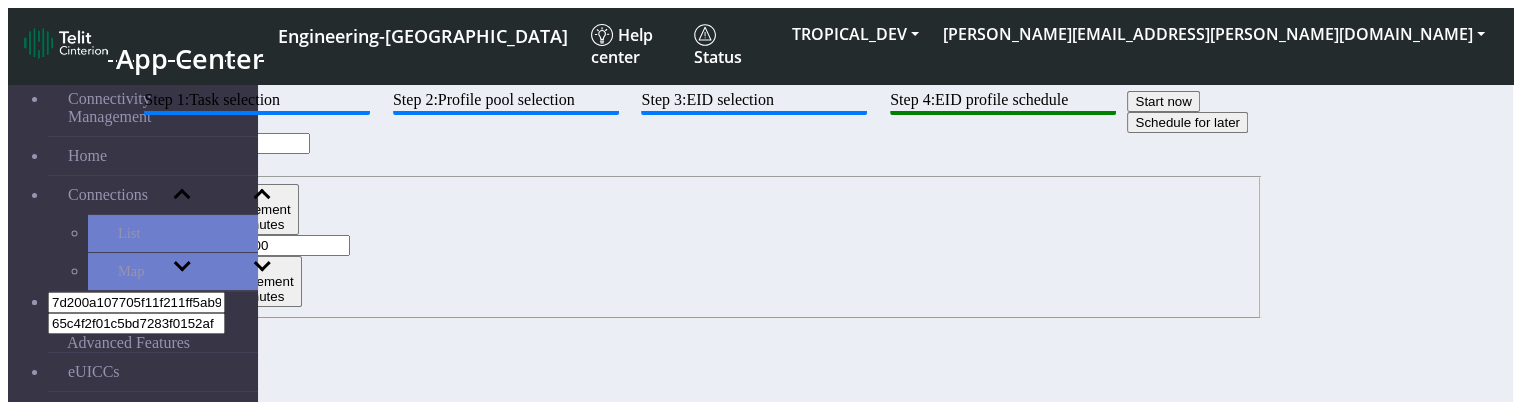 type on "0" 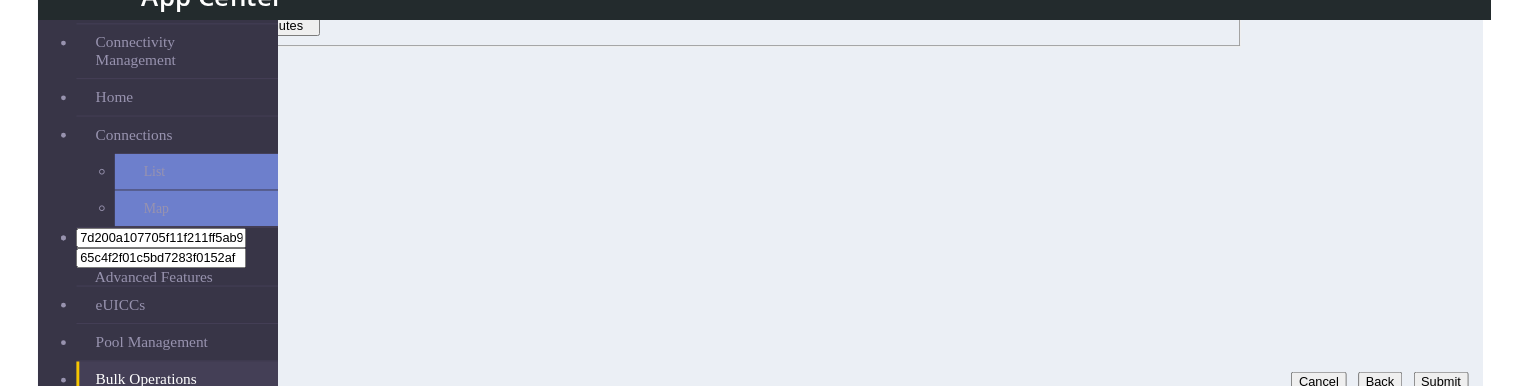 scroll, scrollTop: 228, scrollLeft: 0, axis: vertical 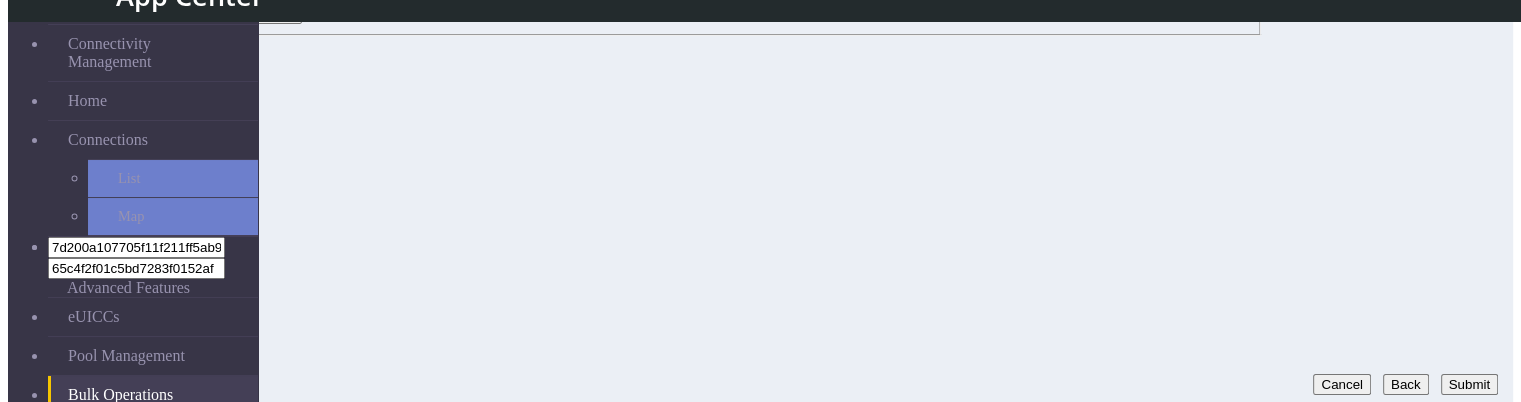 type on "31" 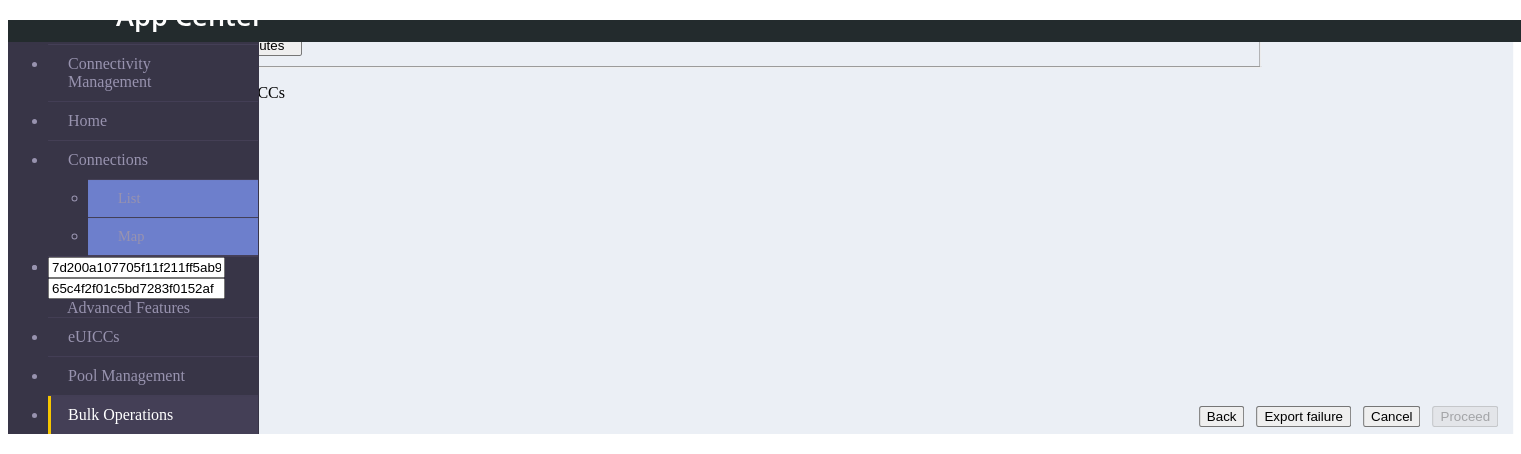 scroll, scrollTop: 176, scrollLeft: 0, axis: vertical 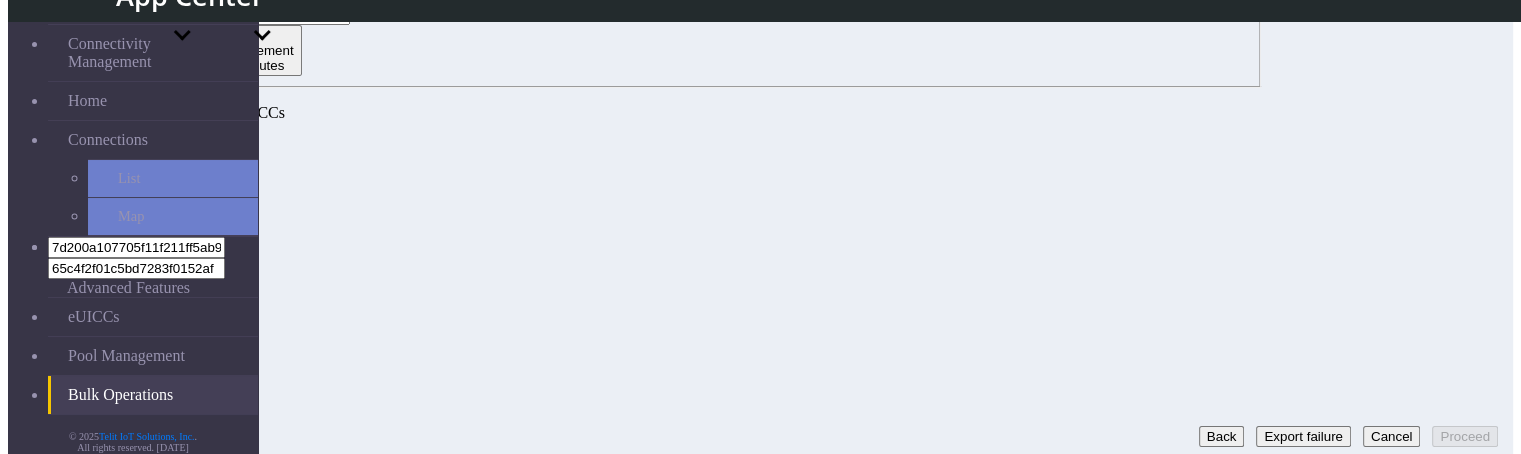 click on "Cancel" 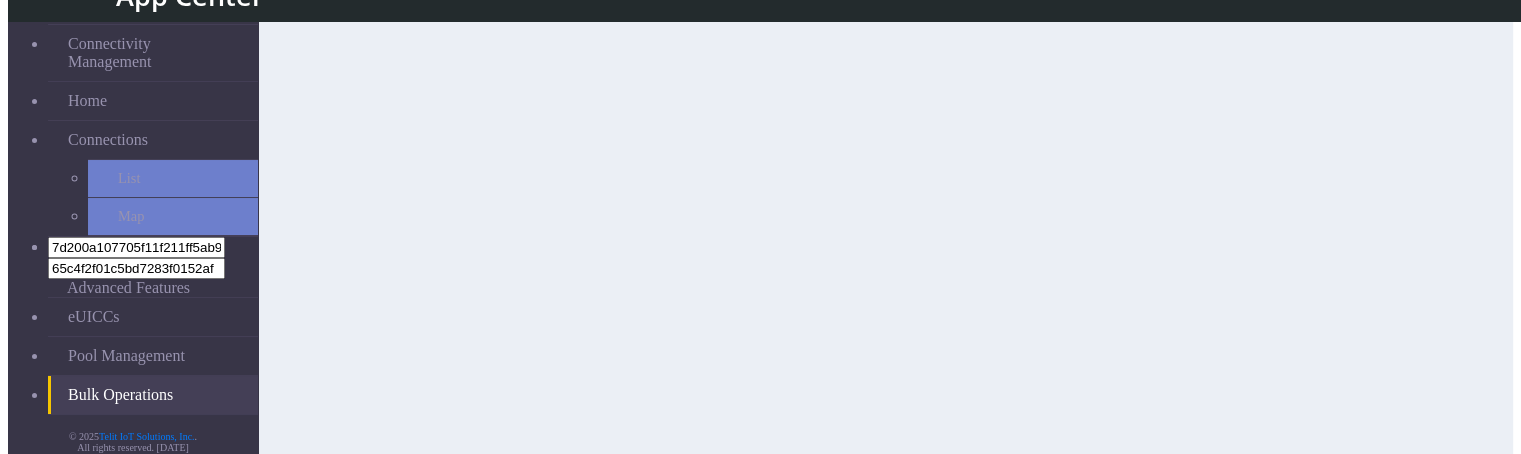 scroll, scrollTop: 0, scrollLeft: 0, axis: both 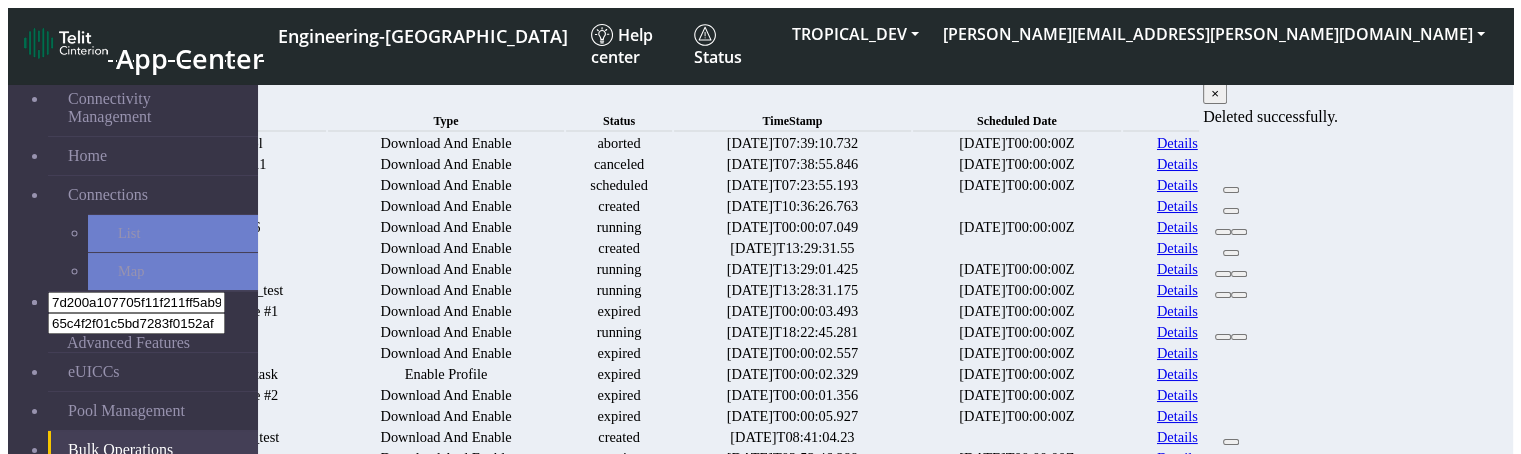 click on "×" at bounding box center (1215, 93) 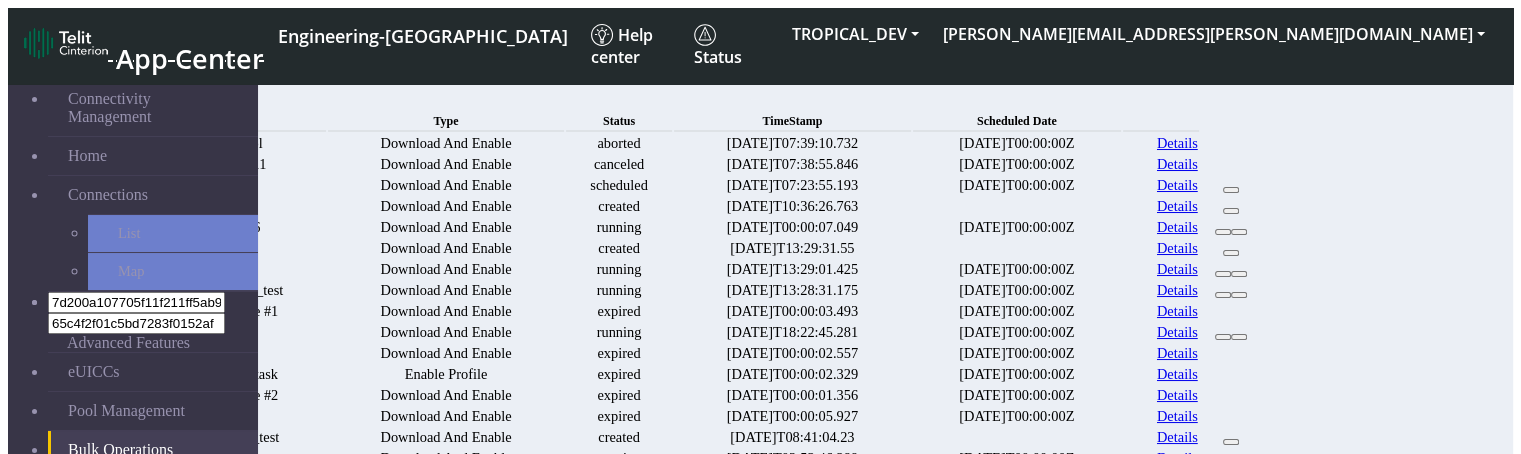 click on "New" 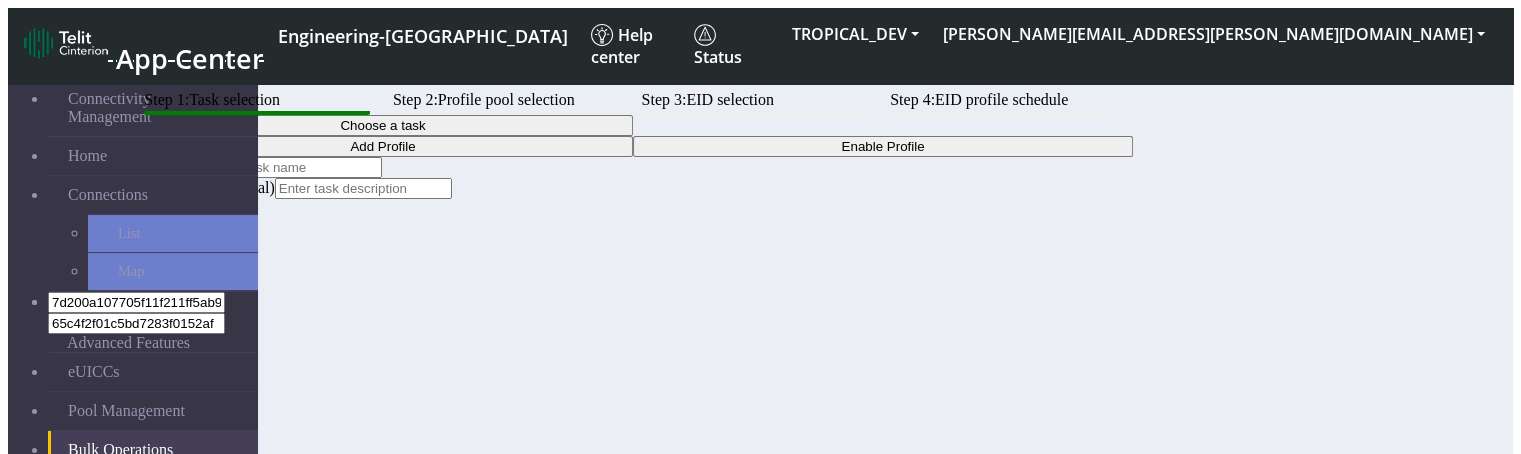 click on "Choose a task" at bounding box center (383, 125) 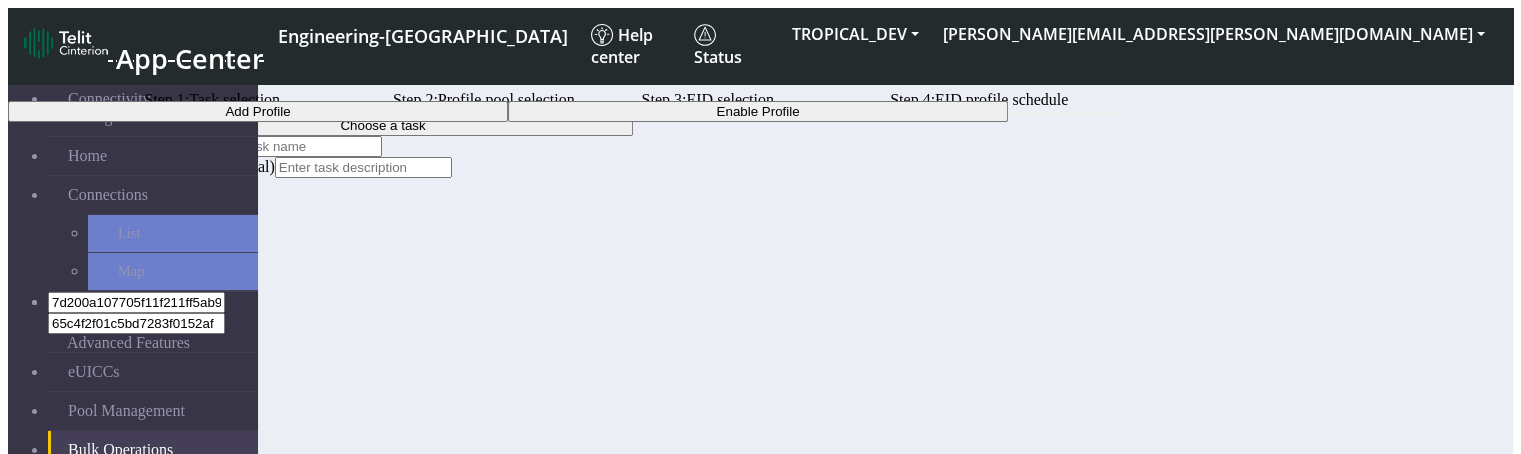 click on "Add Profile" at bounding box center (258, 111) 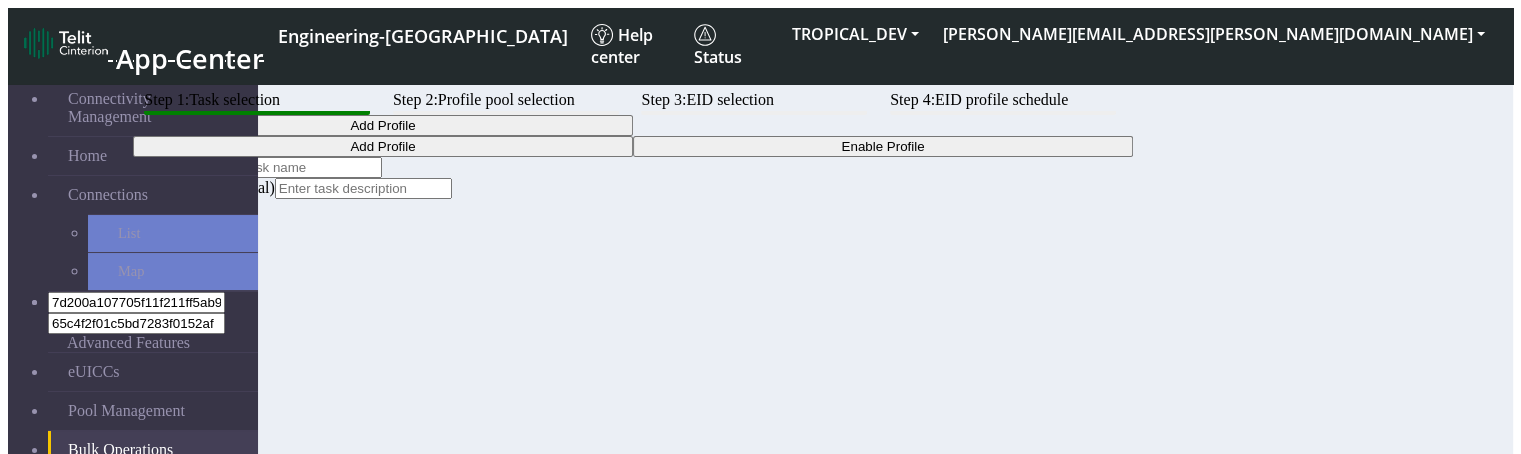 click 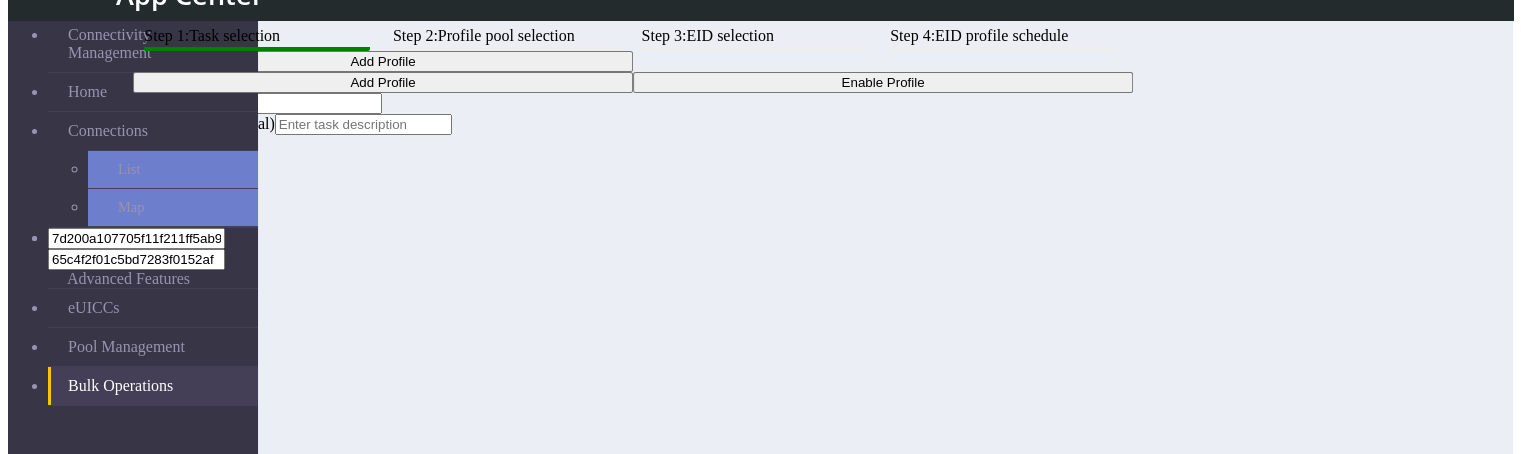 scroll, scrollTop: 176, scrollLeft: 0, axis: vertical 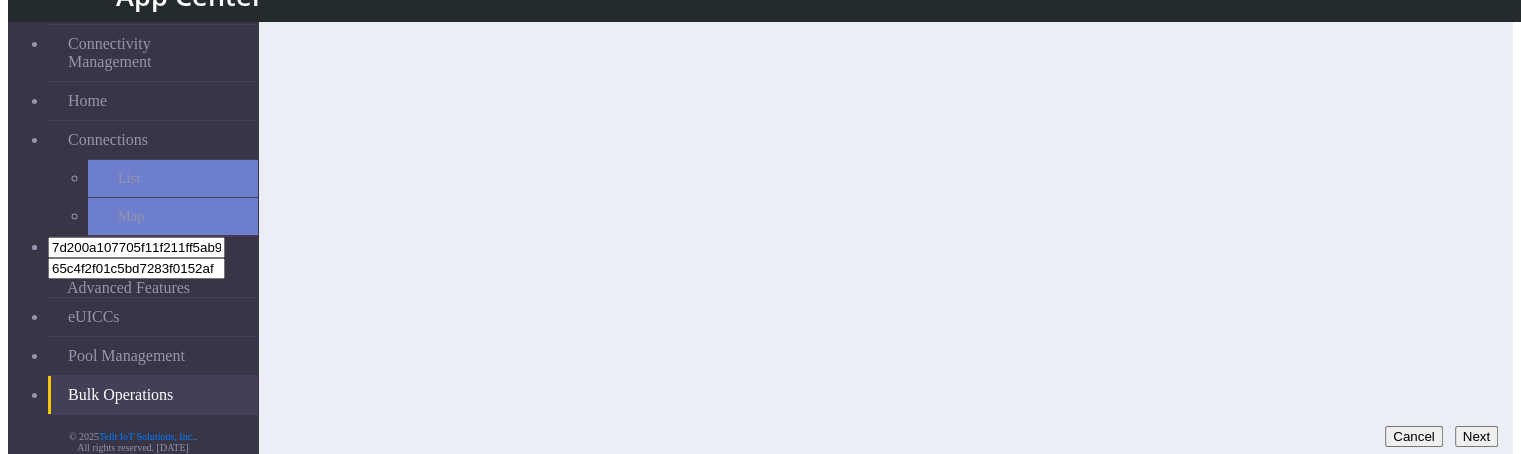 type on "sfs" 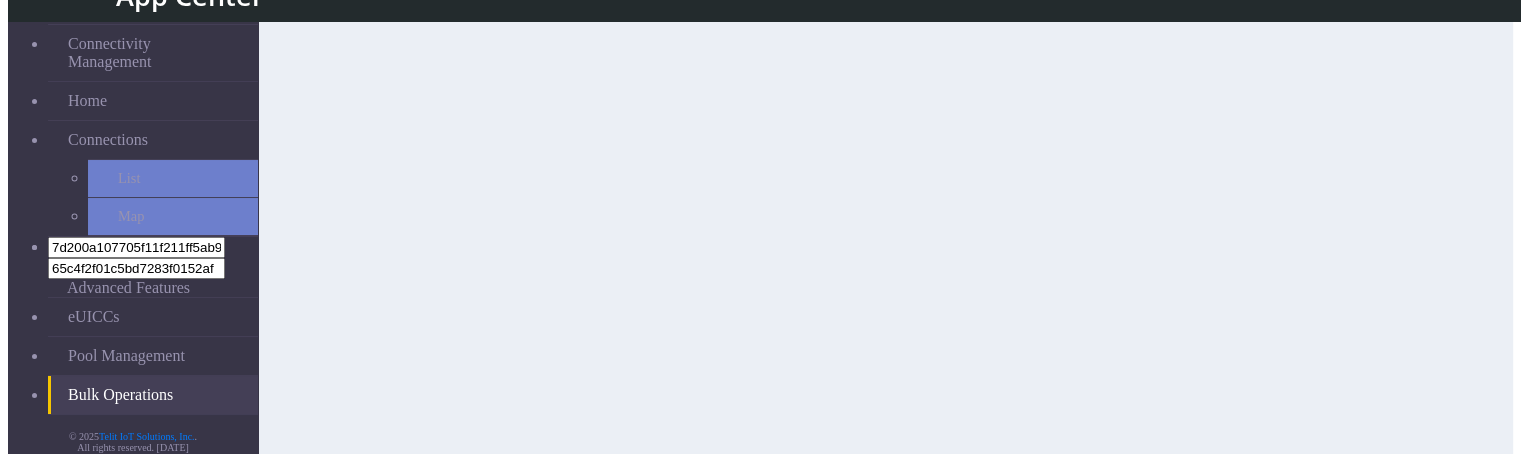 scroll, scrollTop: 0, scrollLeft: 0, axis: both 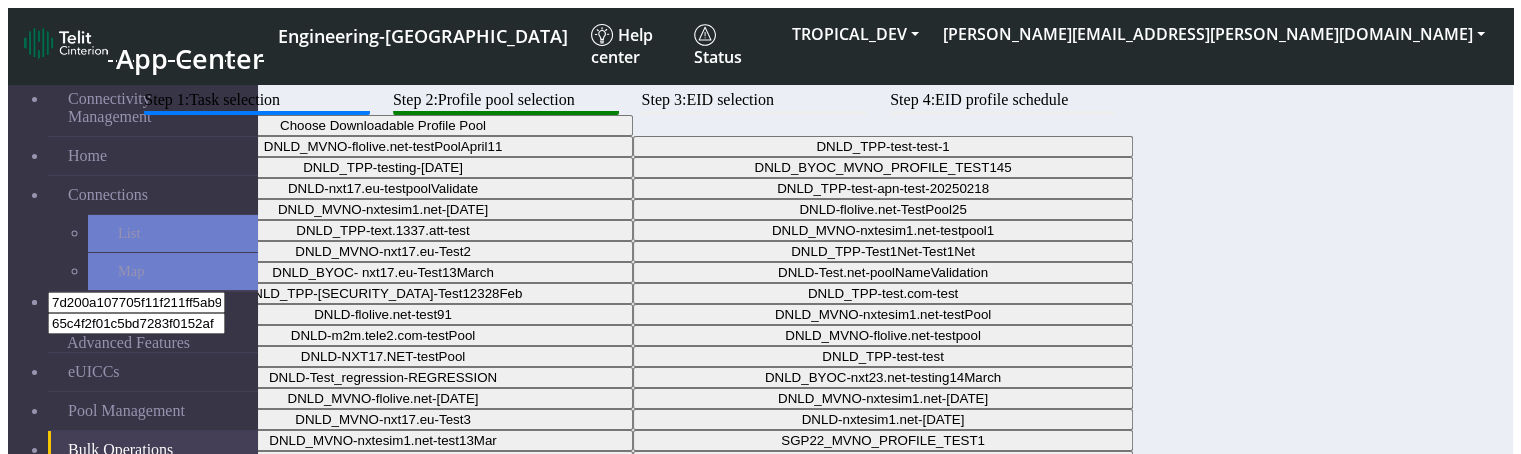 click on "Choose Downloadable Profile Pool" at bounding box center (383, 125) 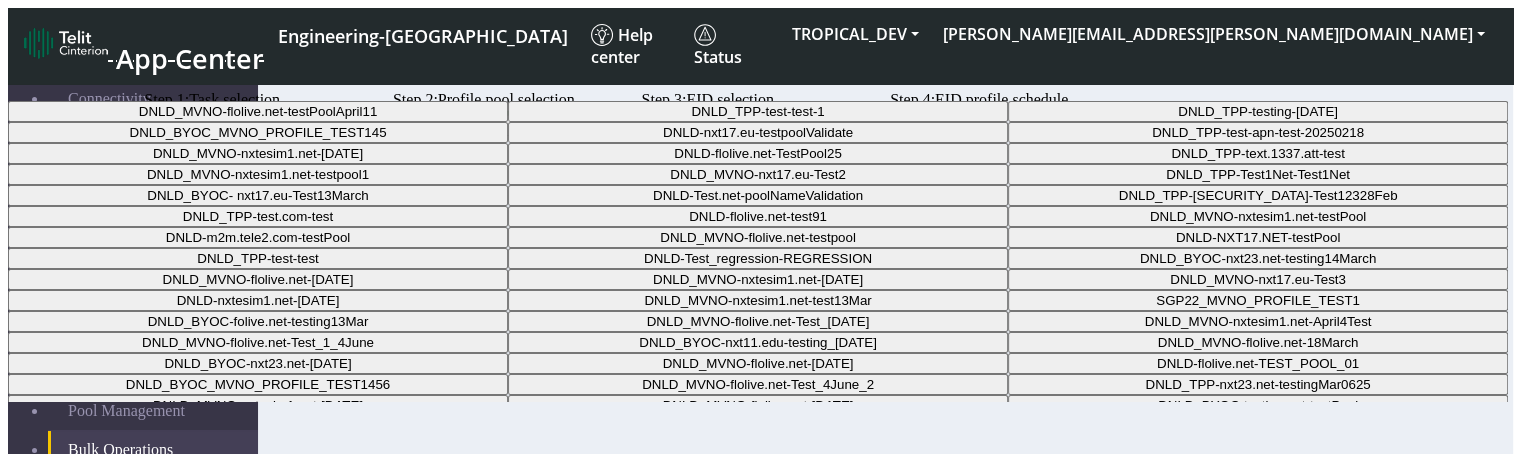 click on "DNLD_TPP-testing-Mar05" at bounding box center [1258, 111] 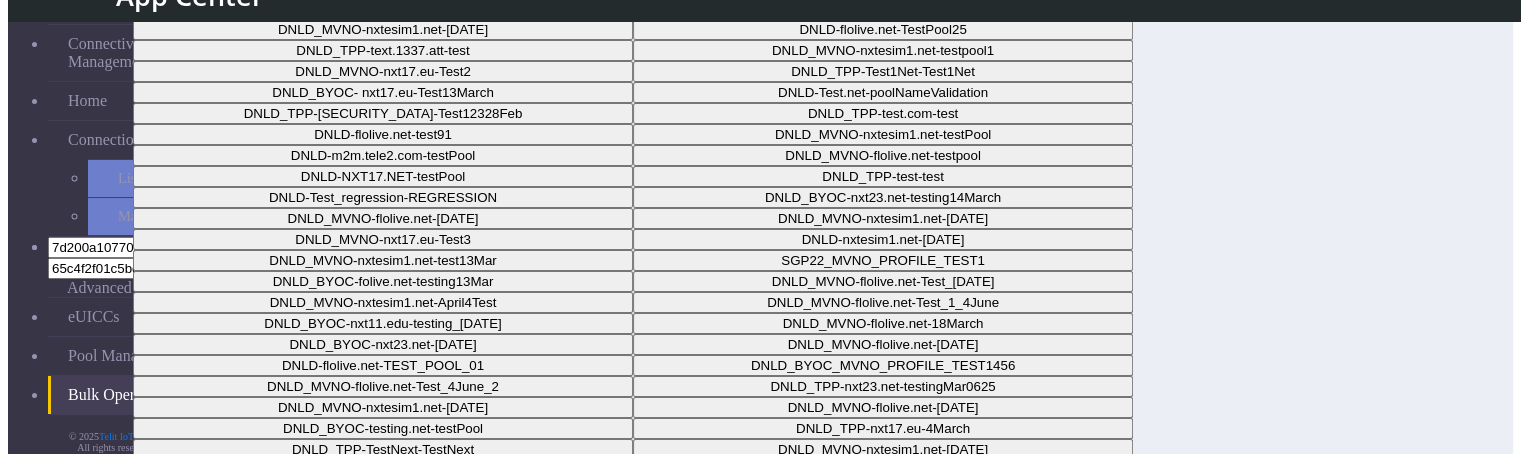 scroll, scrollTop: 176, scrollLeft: 0, axis: vertical 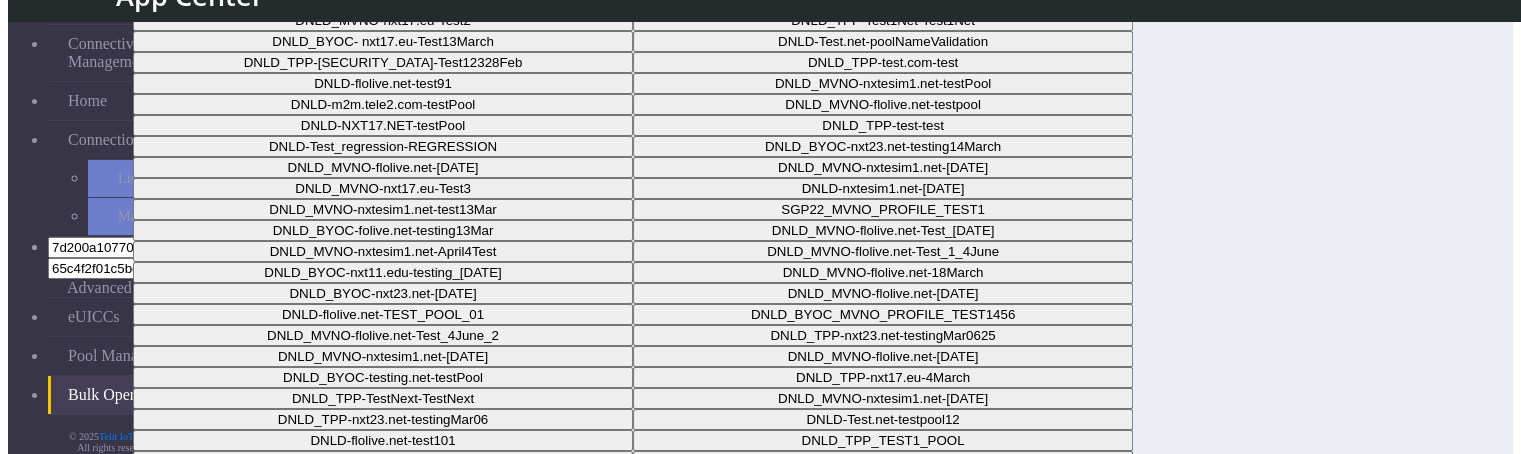 click on "Next" at bounding box center [1476, 488] 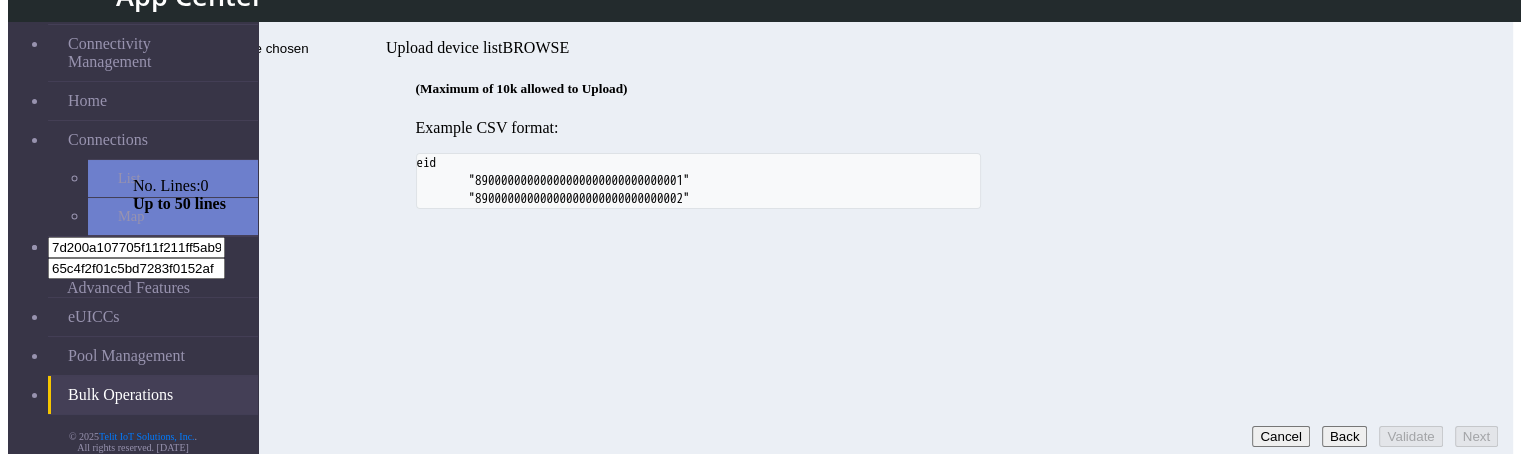 click at bounding box center (213, -50) 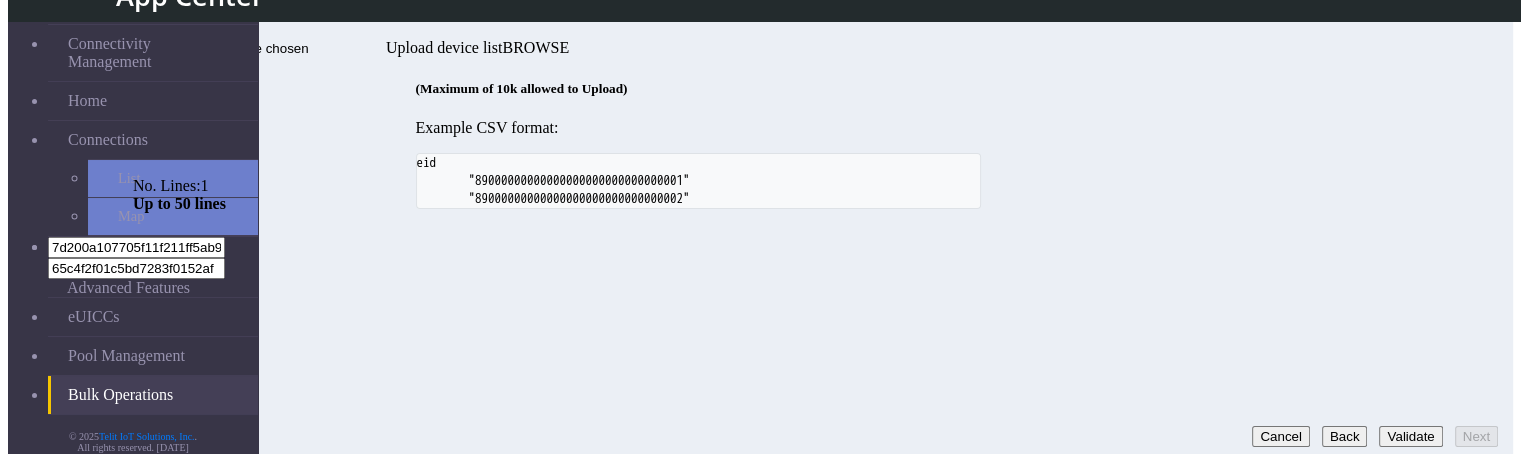 type on "89033024103401150100000000000006" 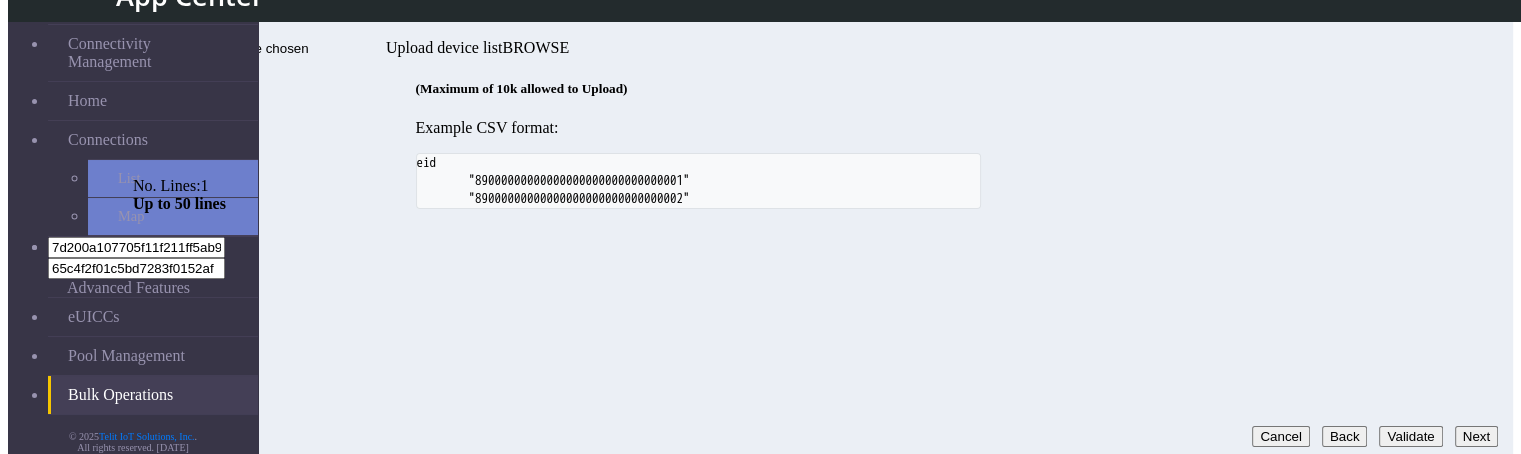click on "Next" at bounding box center [1476, 436] 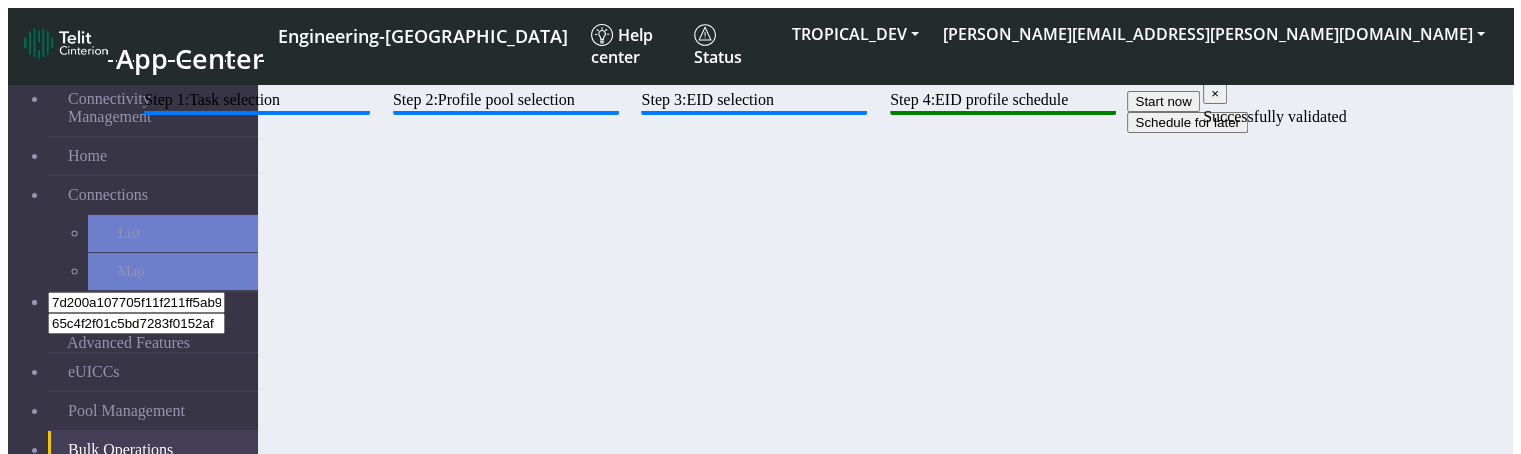 click on "Schedule for later" 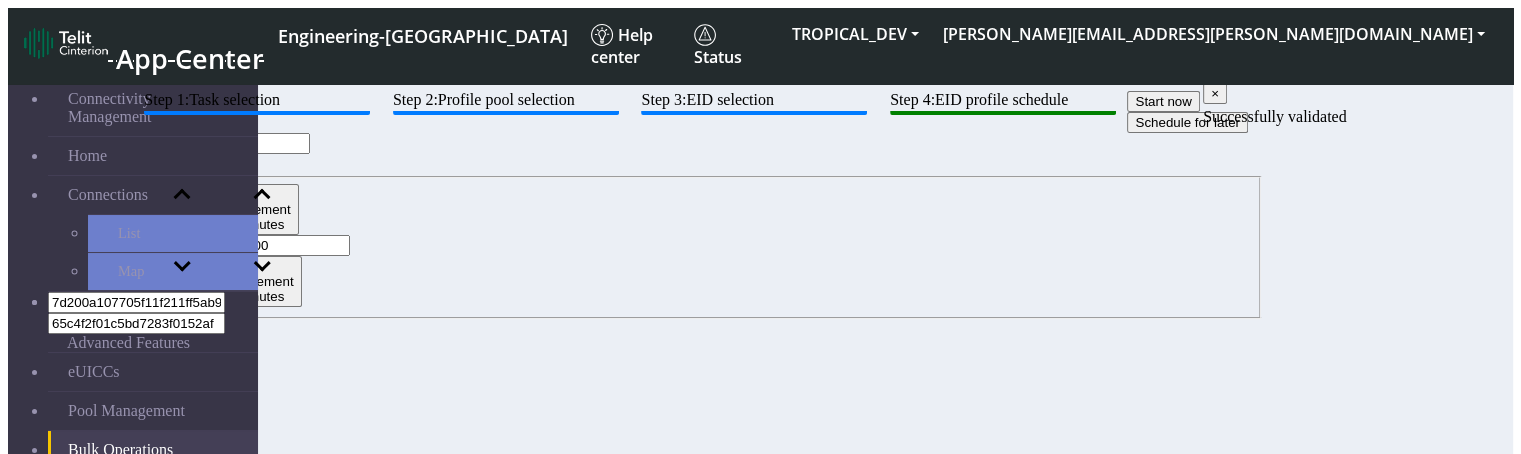 click 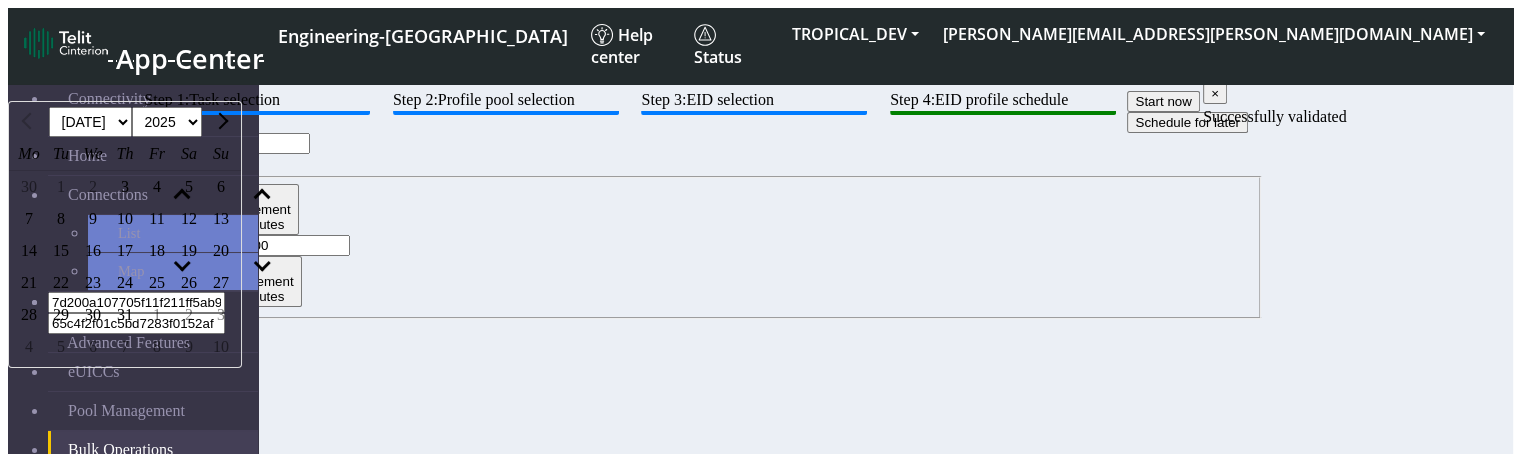 drag, startPoint x: 953, startPoint y: 410, endPoint x: 995, endPoint y: 390, distance: 46.518814 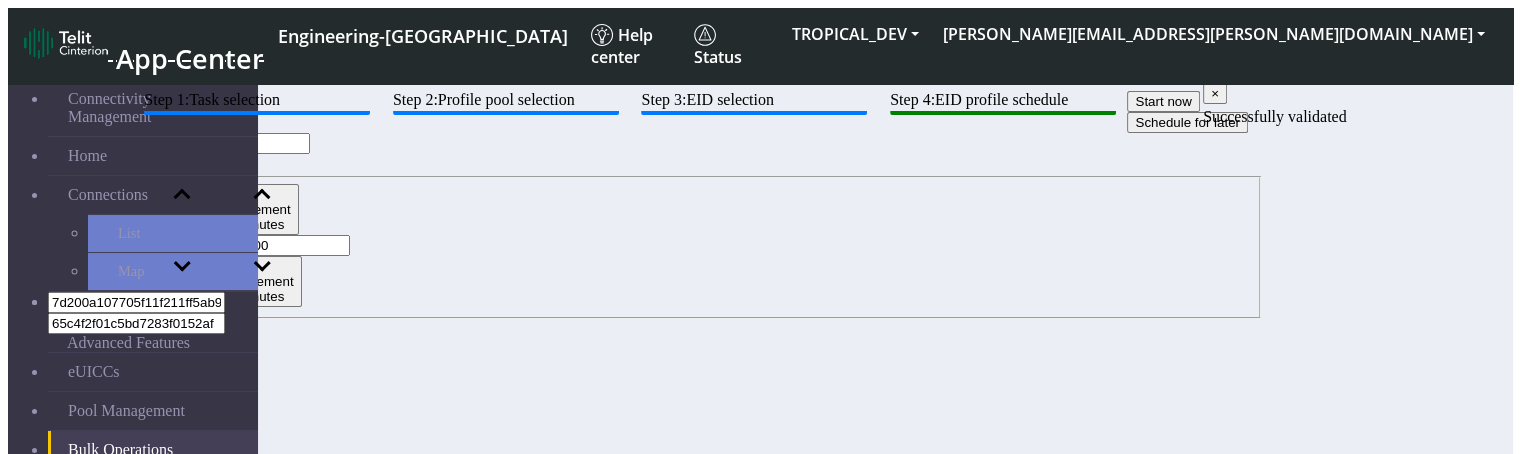 click on "00" 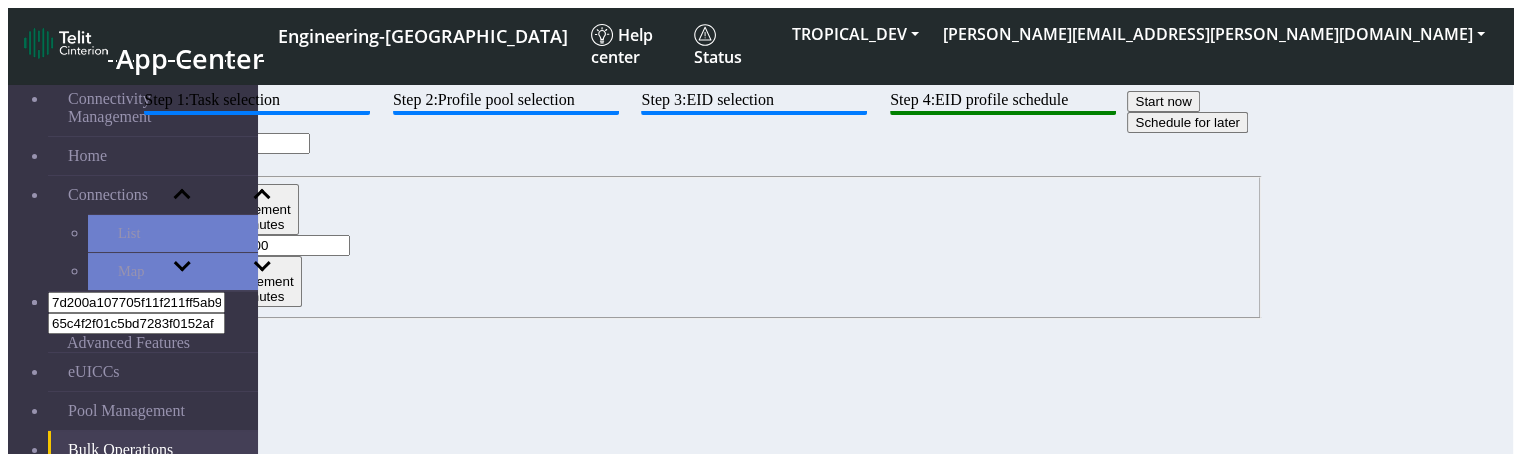 type on "06" 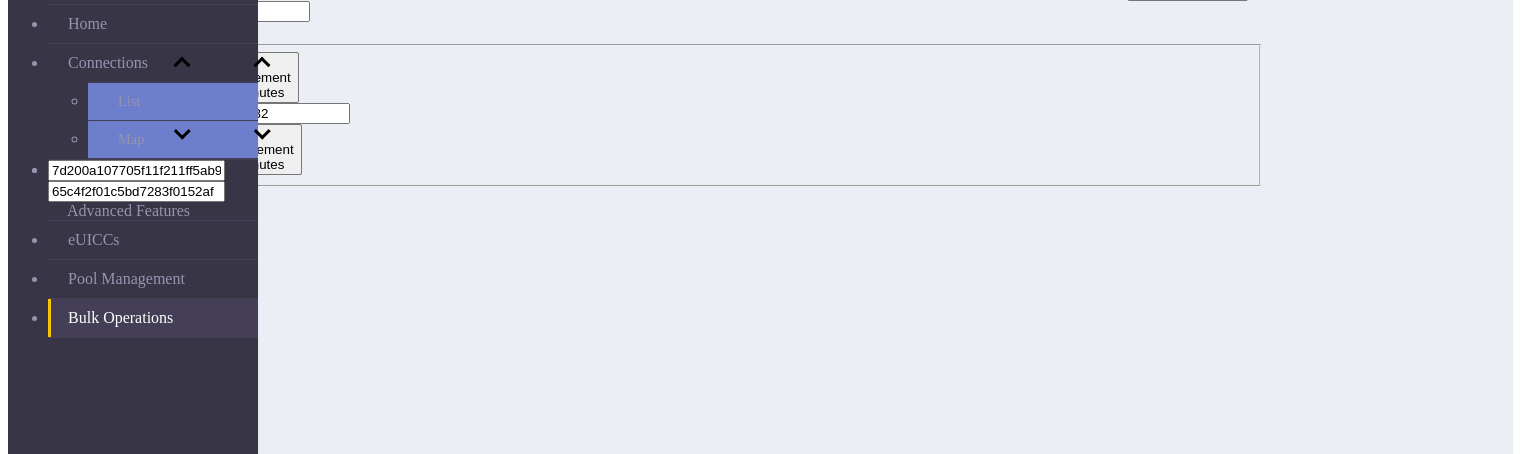scroll, scrollTop: 176, scrollLeft: 0, axis: vertical 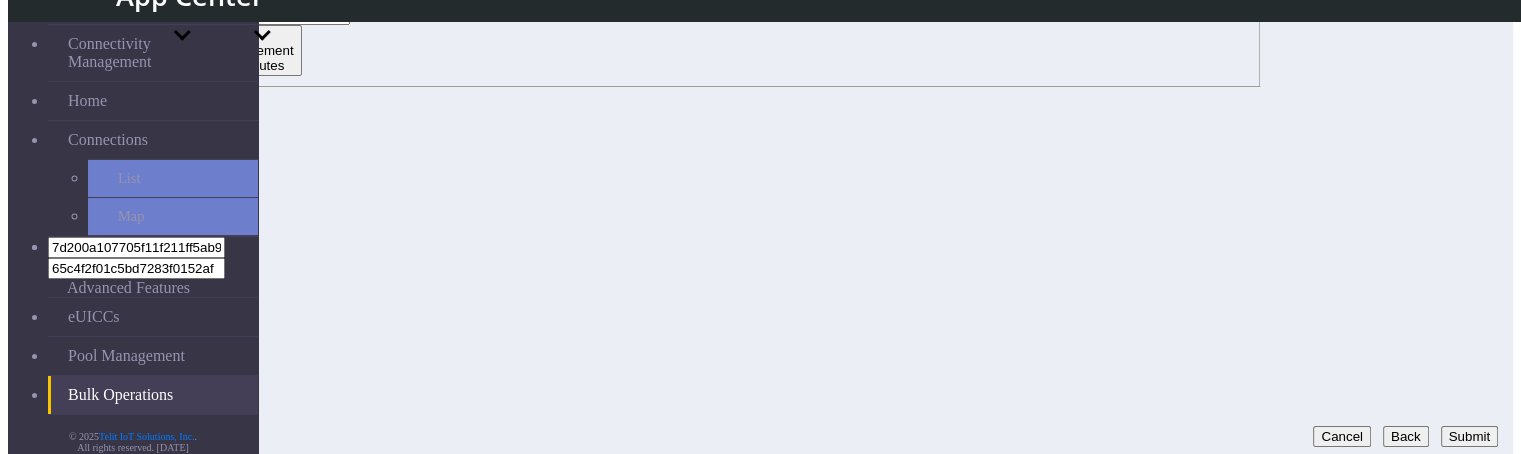 type on "32" 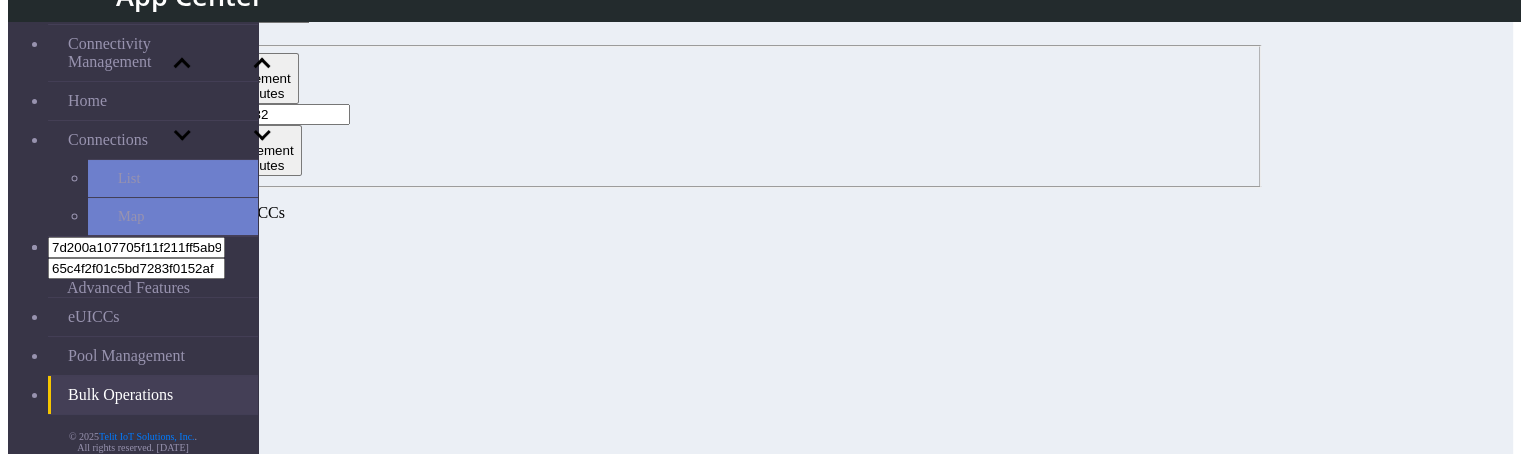 scroll, scrollTop: 176, scrollLeft: 0, axis: vertical 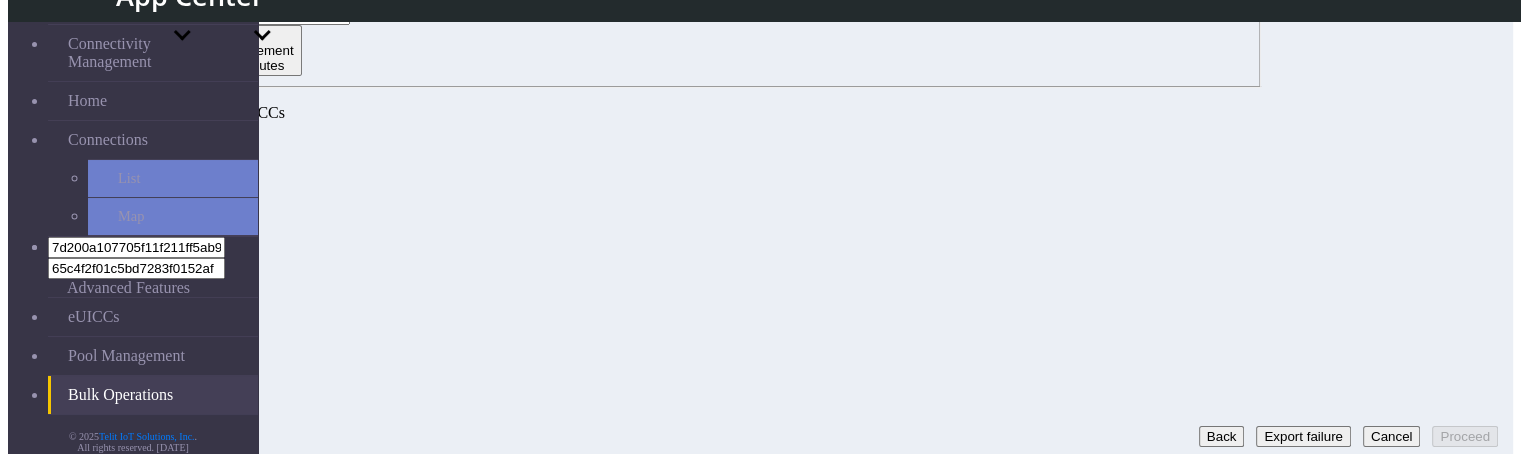 click on "Back" 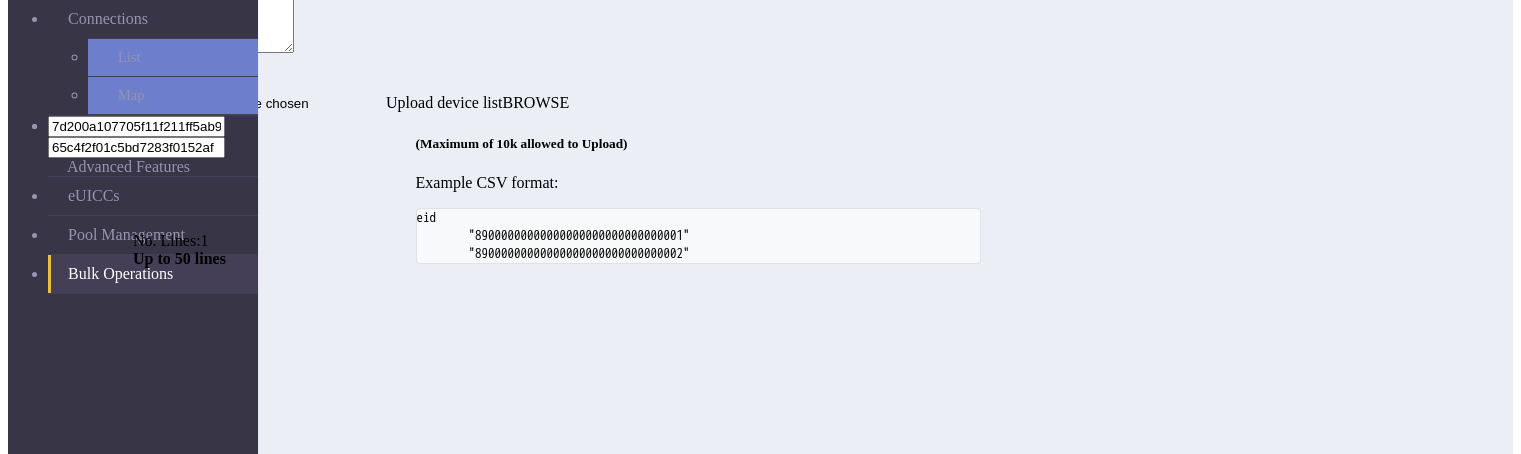 scroll, scrollTop: 0, scrollLeft: 0, axis: both 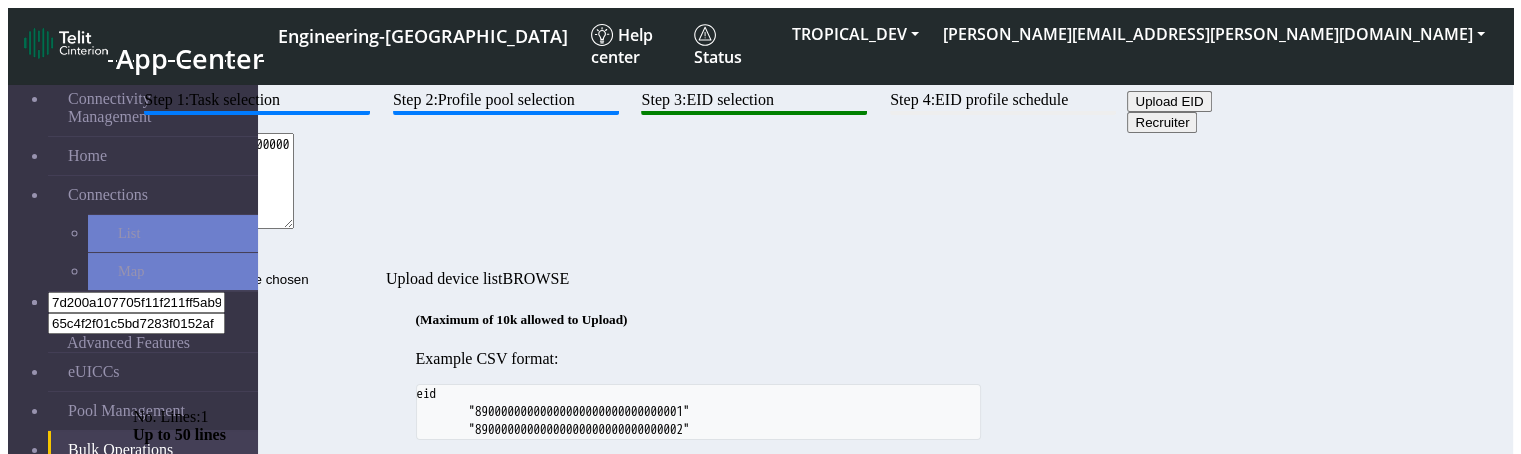 click on "89033024103401150100000000000006" at bounding box center [213, 181] 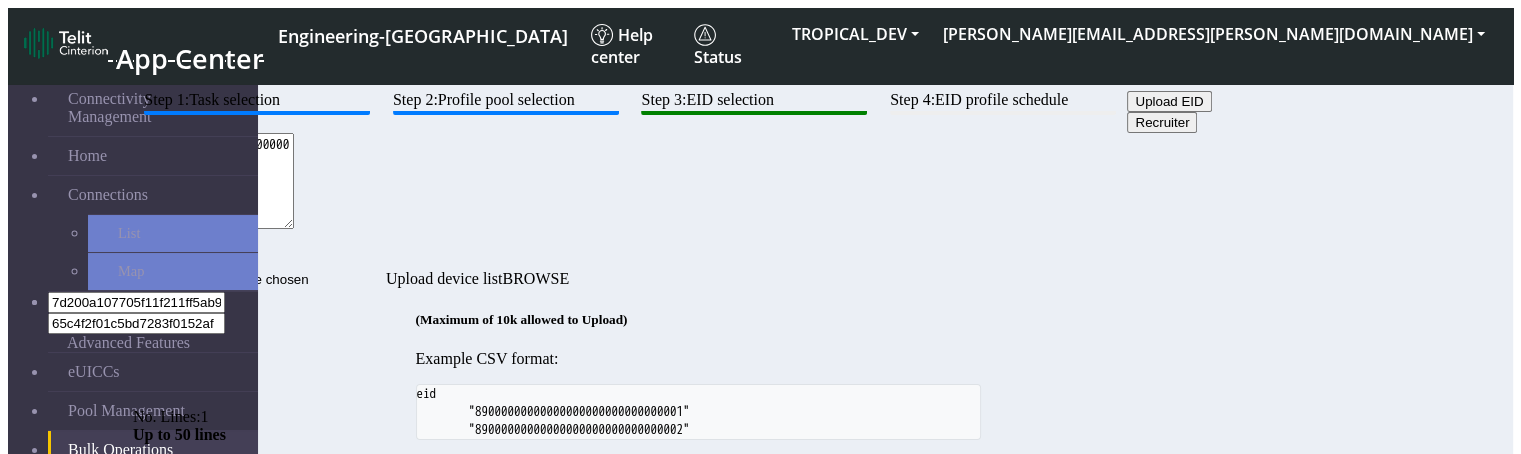 paste on "Connectivity Management App - Telit App Center" 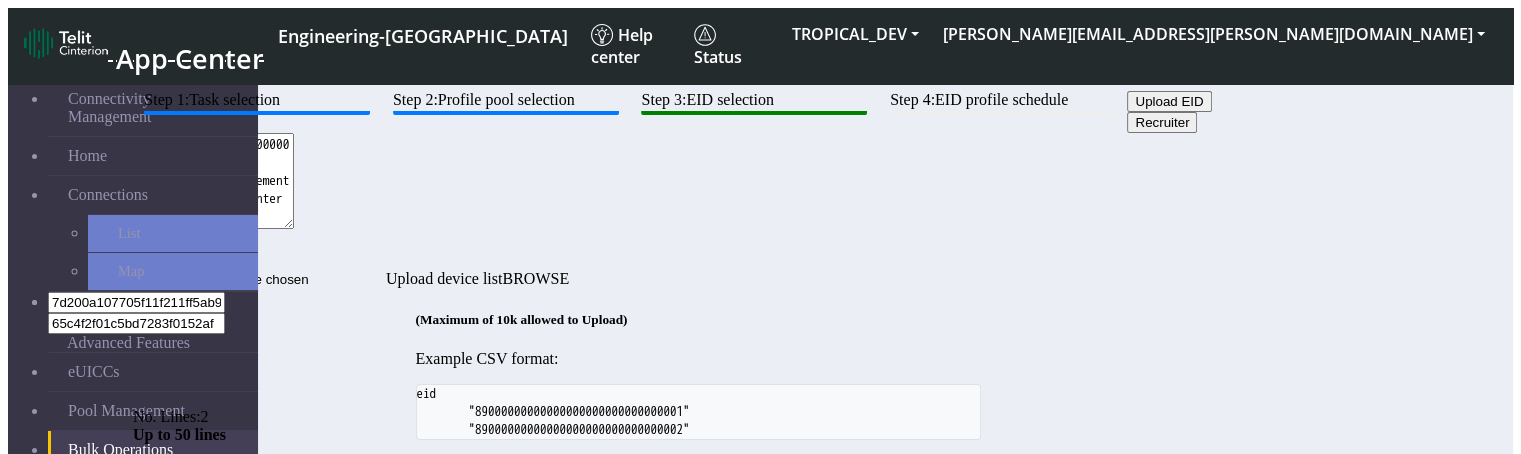 scroll, scrollTop: 100, scrollLeft: 0, axis: vertical 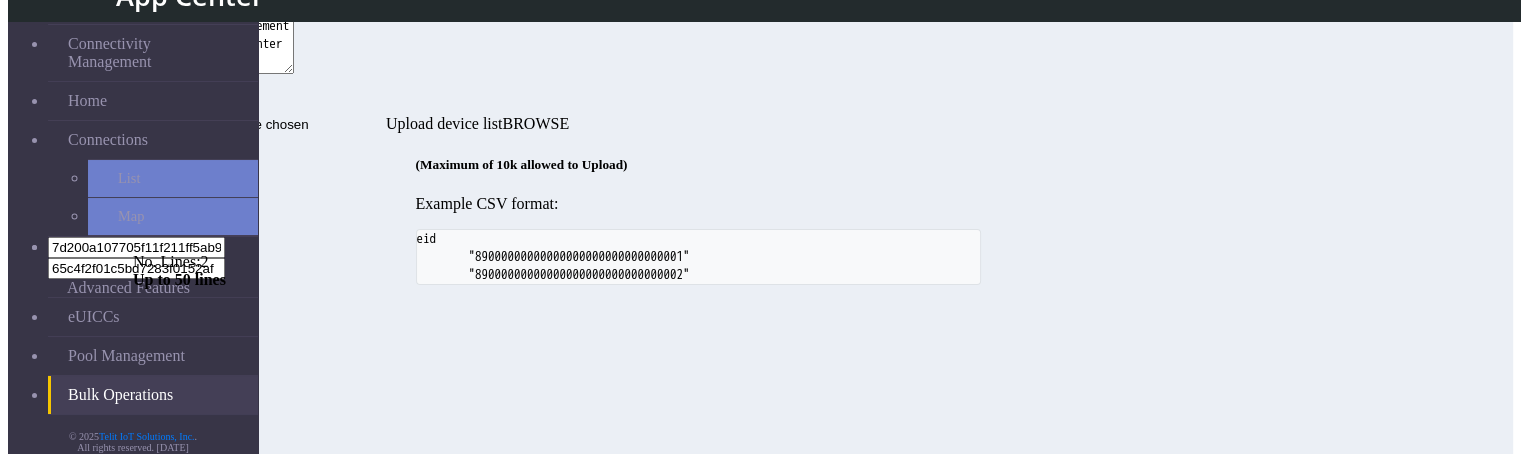 click on "89033024103401150100000000000006
Connectivity Management App - Telit App Center" at bounding box center [213, 26] 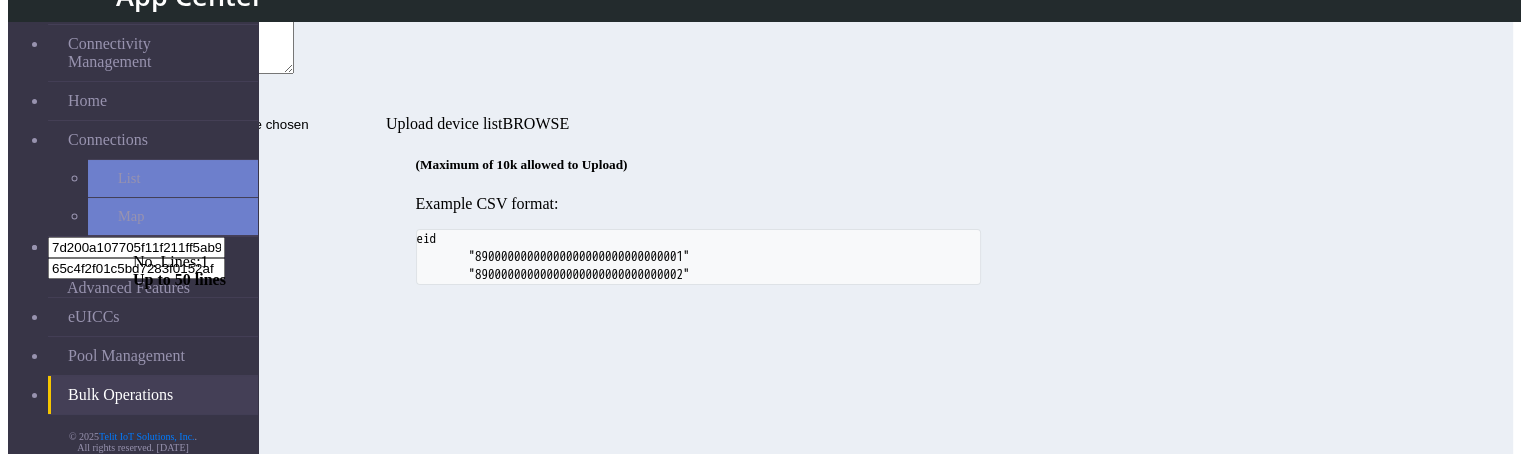 scroll, scrollTop: 176, scrollLeft: 0, axis: vertical 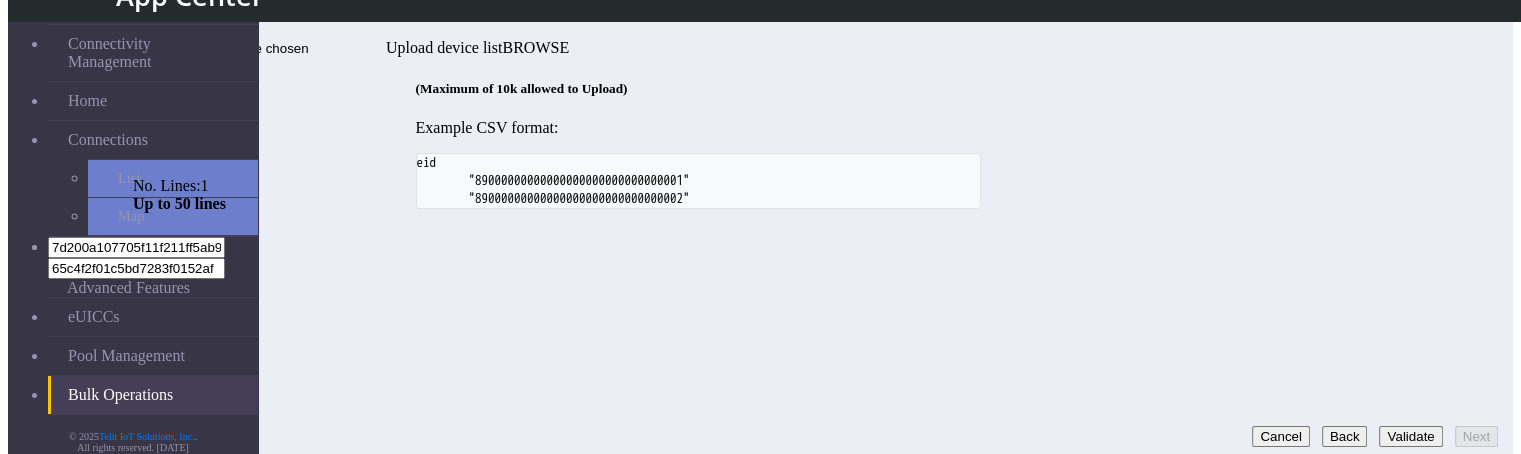 drag, startPoint x: 1384, startPoint y: 431, endPoint x: 1474, endPoint y: 418, distance: 90.934044 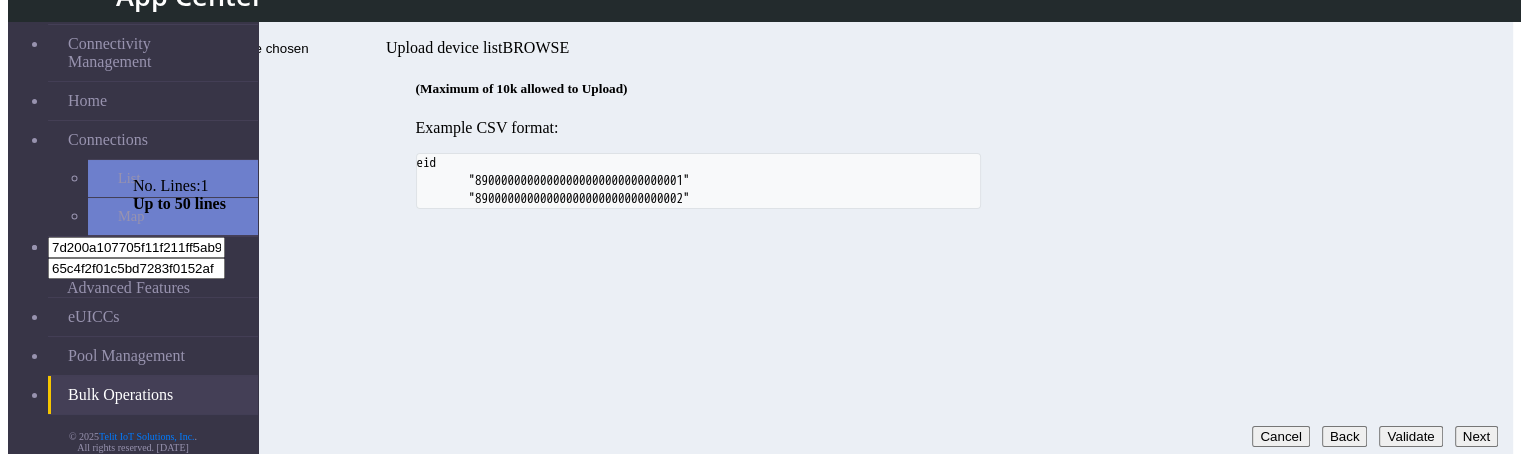 click on "Next" at bounding box center (1476, 436) 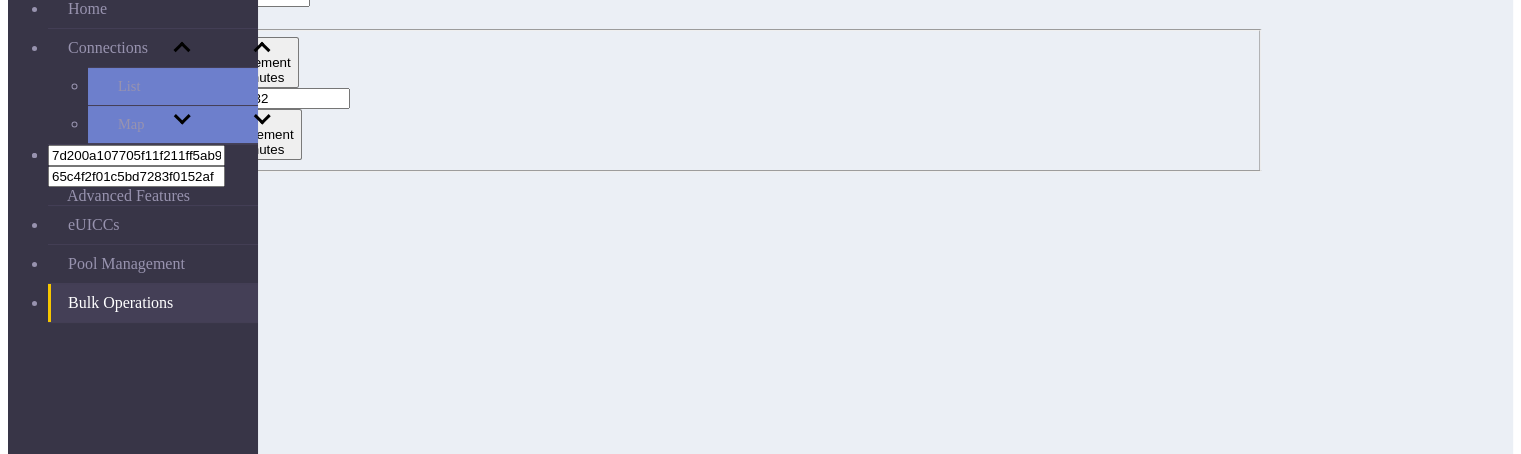 scroll, scrollTop: 176, scrollLeft: 0, axis: vertical 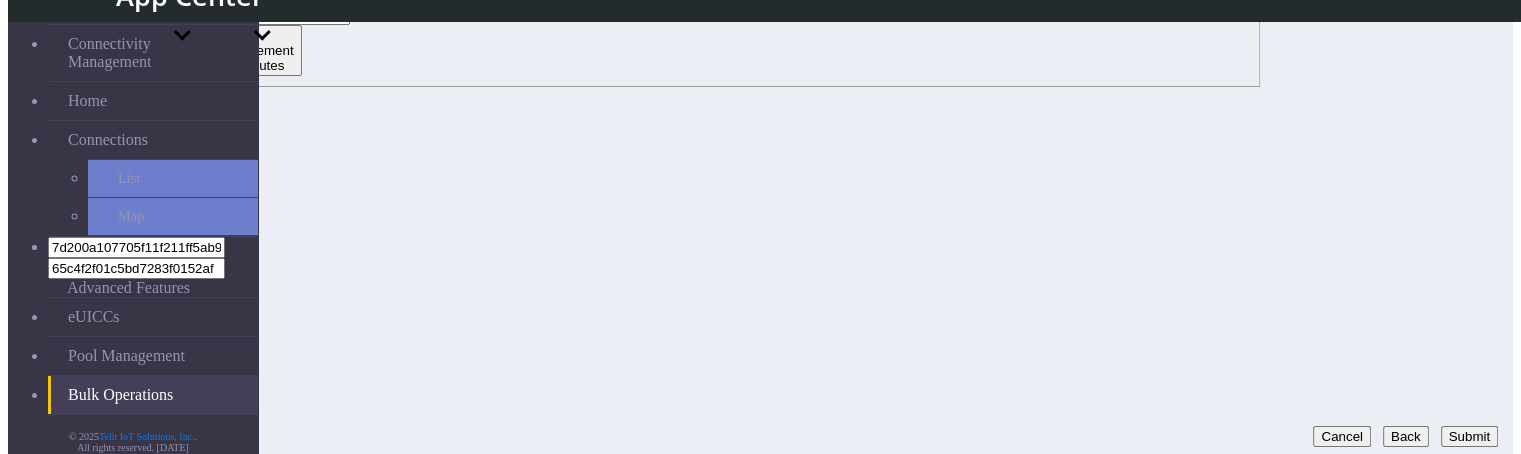 click on "Submit" at bounding box center (1469, 436) 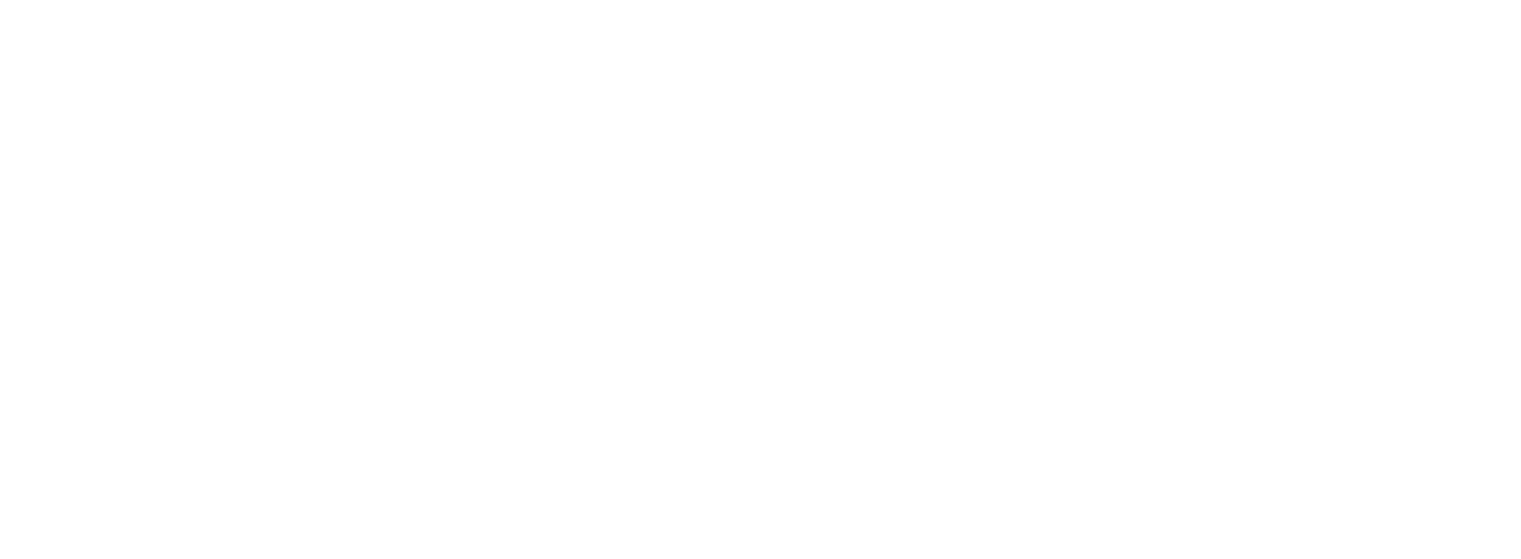 scroll, scrollTop: 0, scrollLeft: 0, axis: both 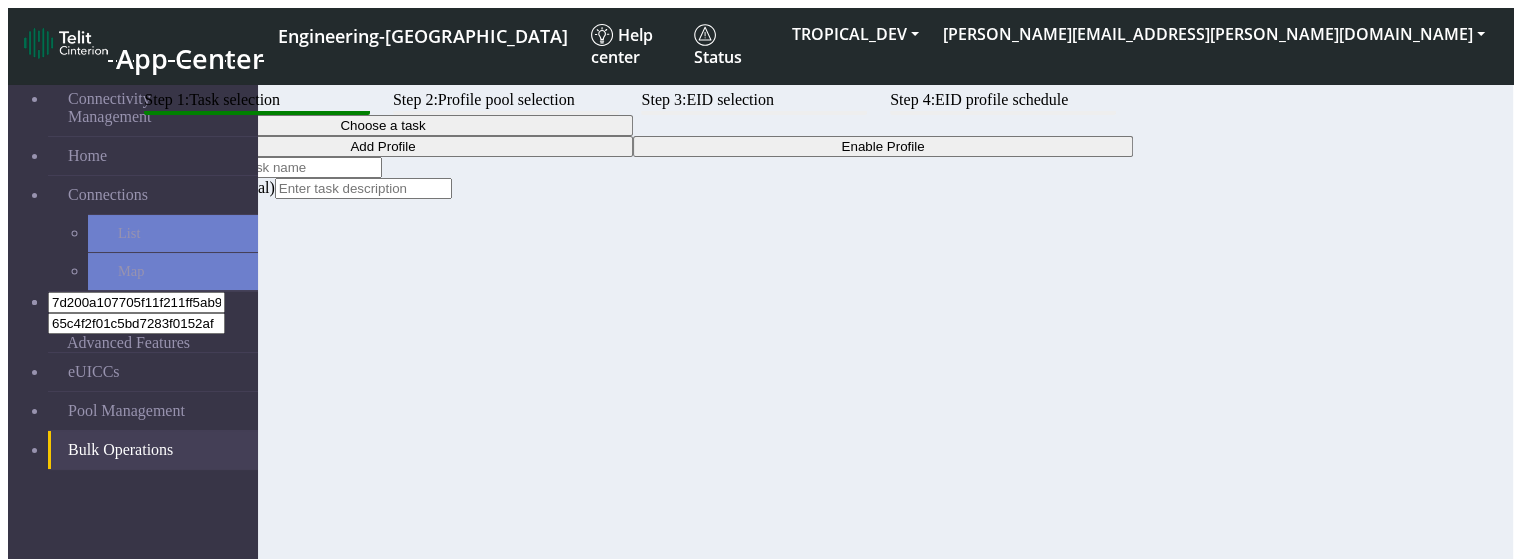 click on "Choose a task" at bounding box center (383, 125) 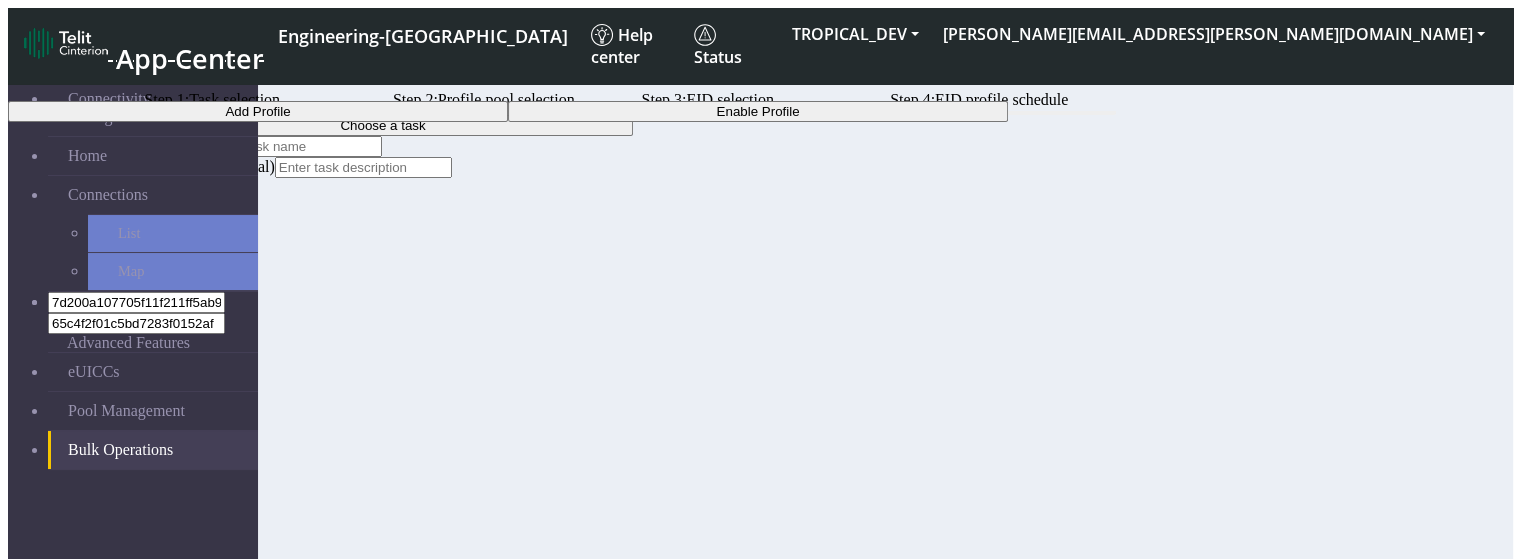 click on "Bulk Operations" at bounding box center (120, 450) 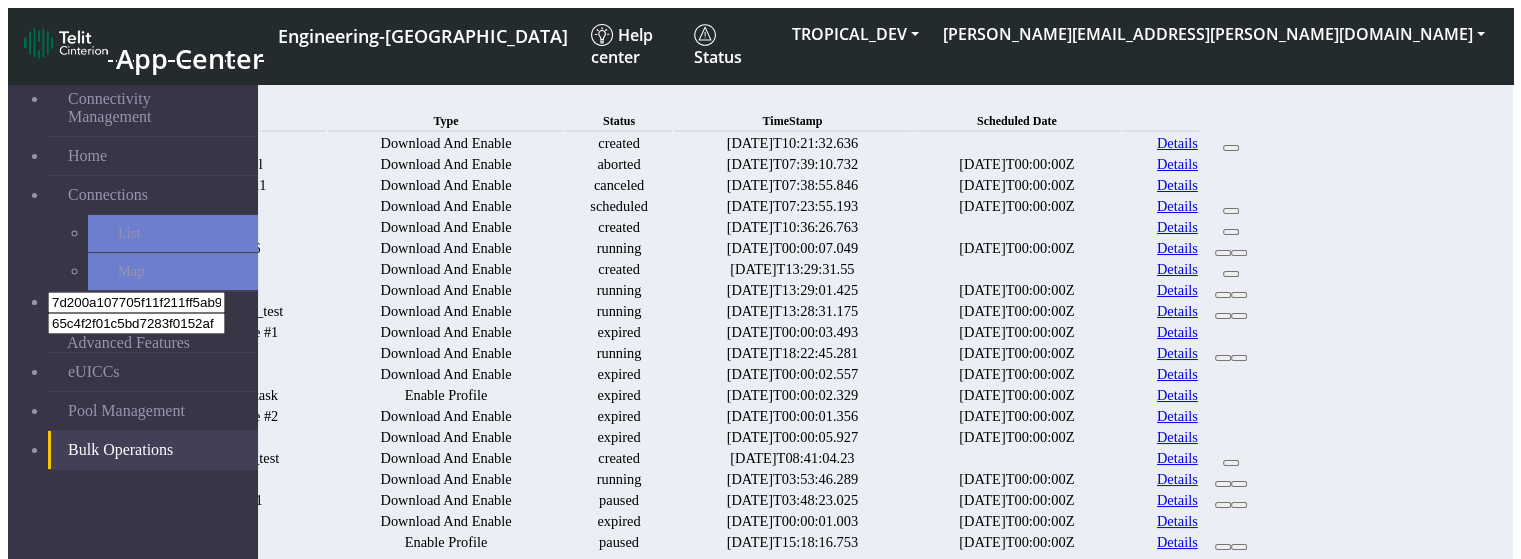 click at bounding box center [1017, 143] 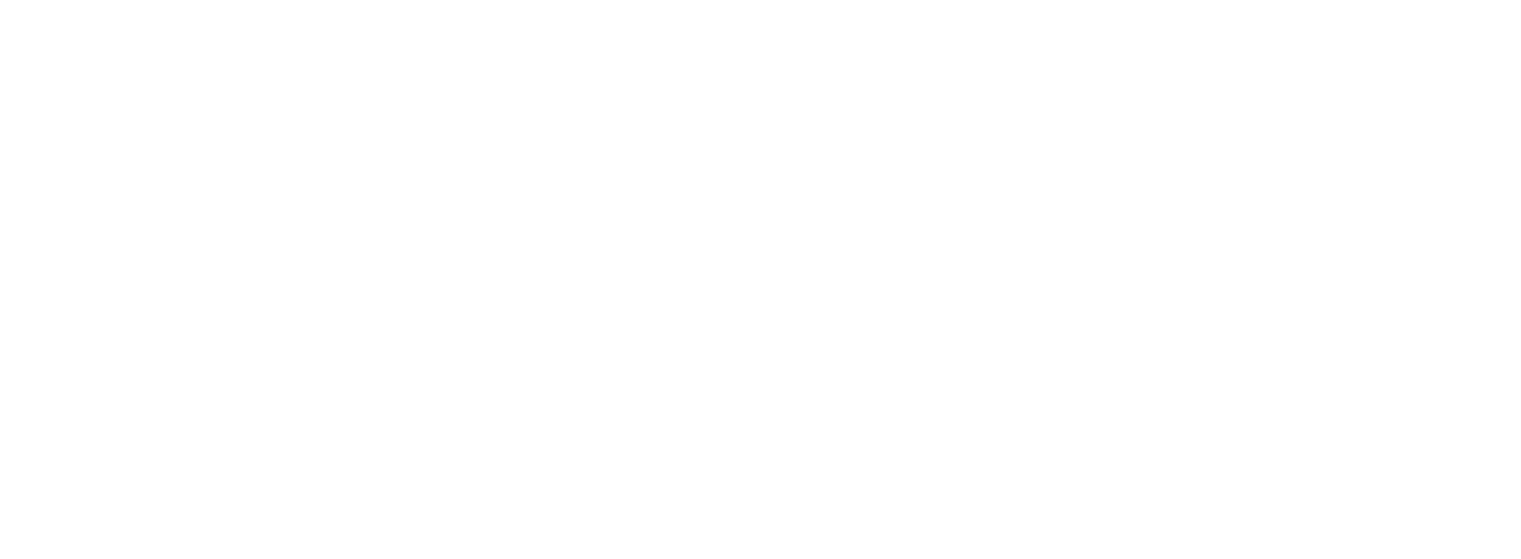 scroll, scrollTop: 0, scrollLeft: 0, axis: both 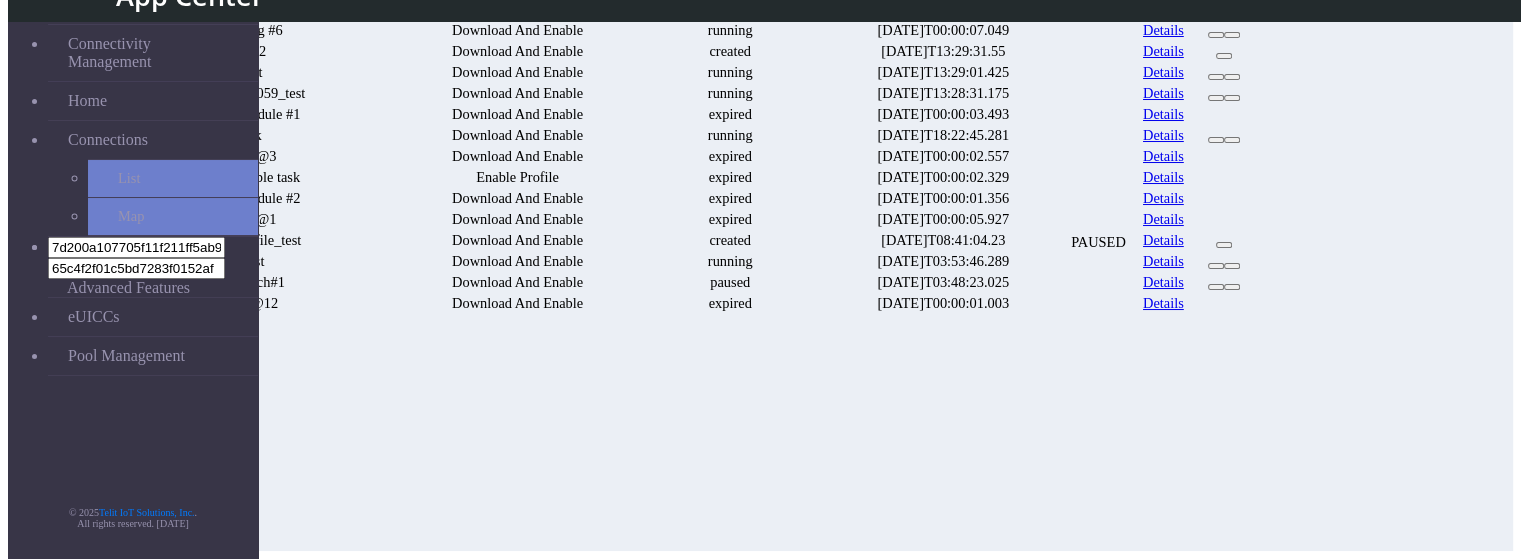 click at bounding box center (1216, 35) 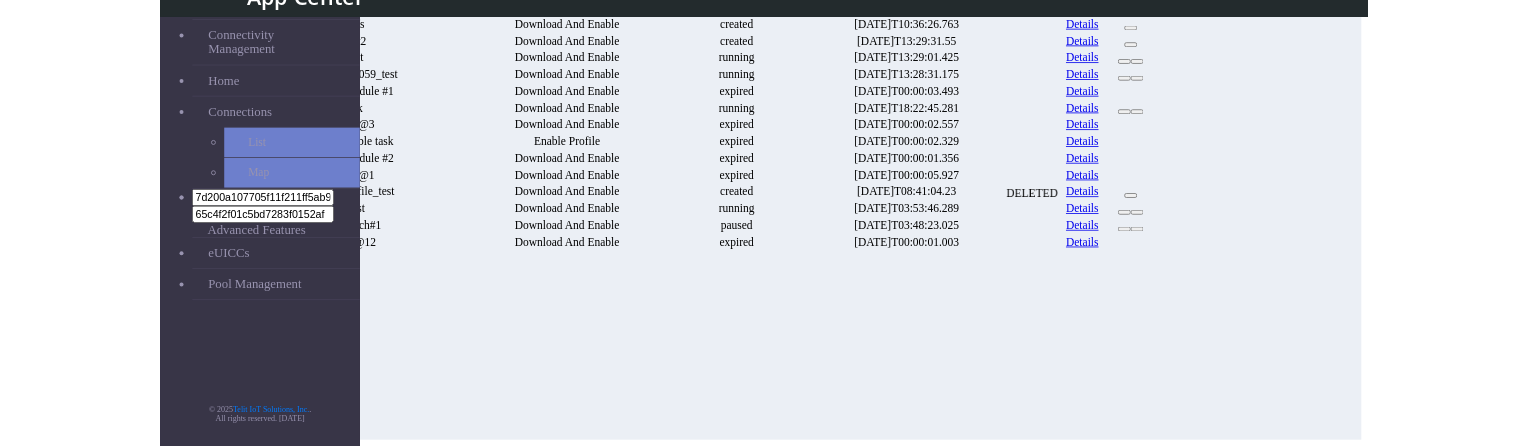 scroll, scrollTop: 0, scrollLeft: 0, axis: both 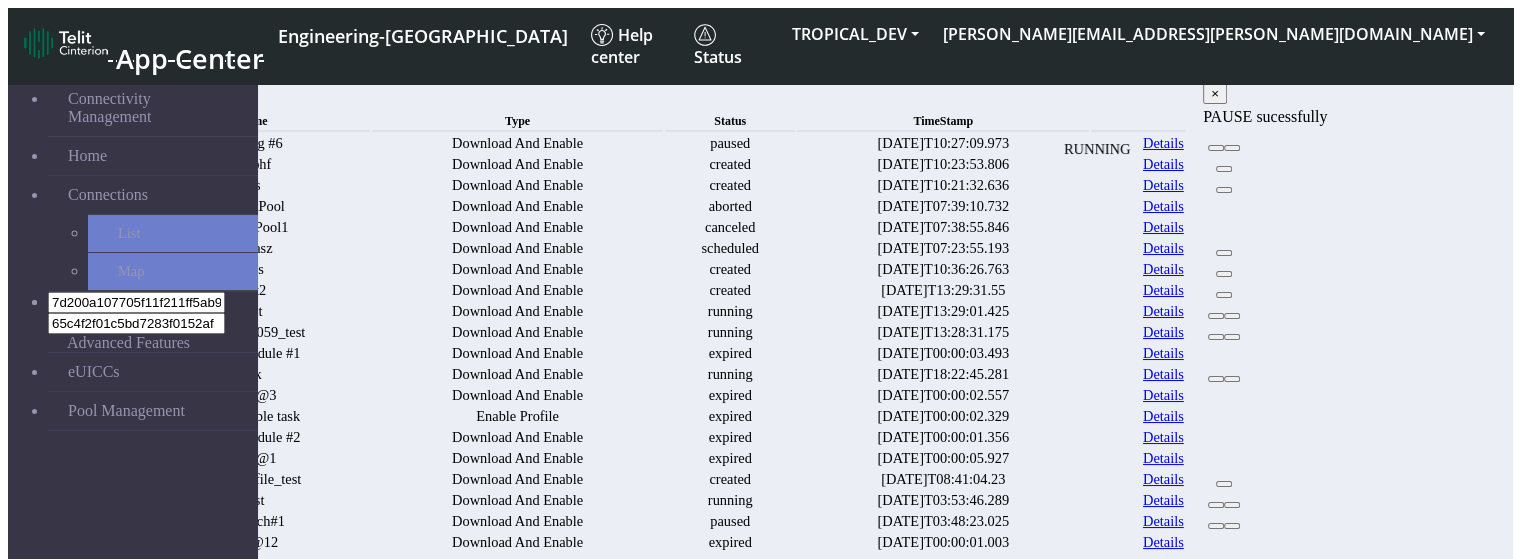 click at bounding box center [1216, 148] 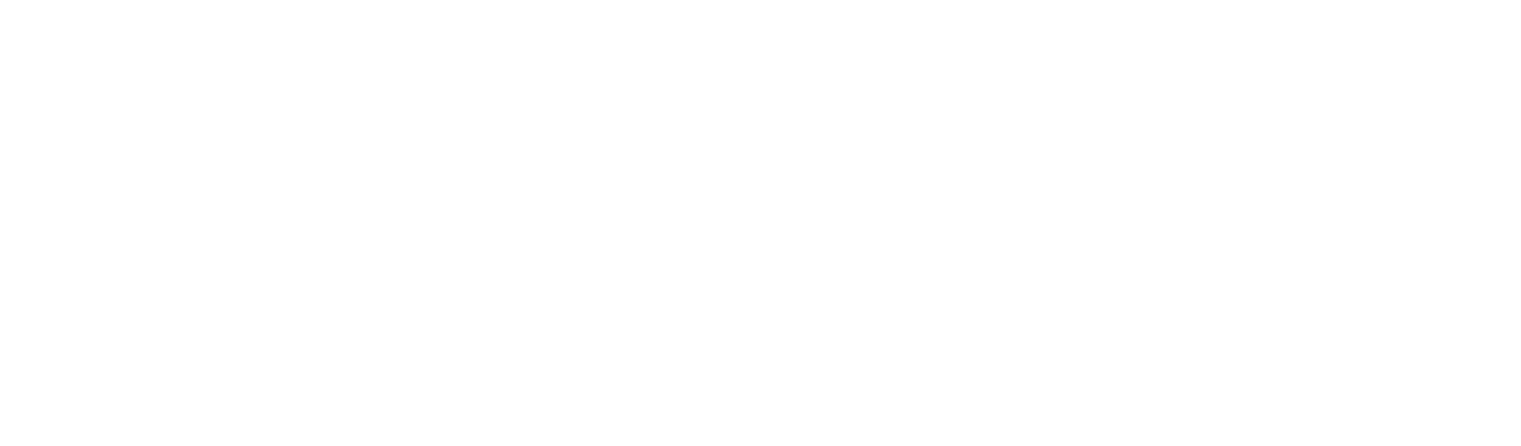 scroll, scrollTop: 0, scrollLeft: 0, axis: both 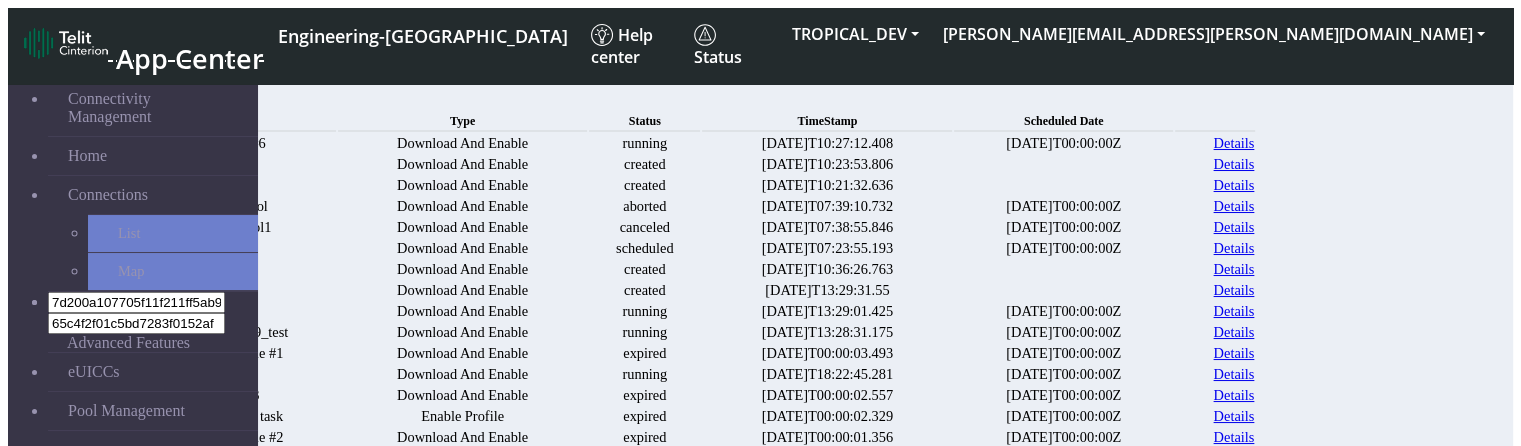 click on "Scheduled Date" at bounding box center [1064, 121] 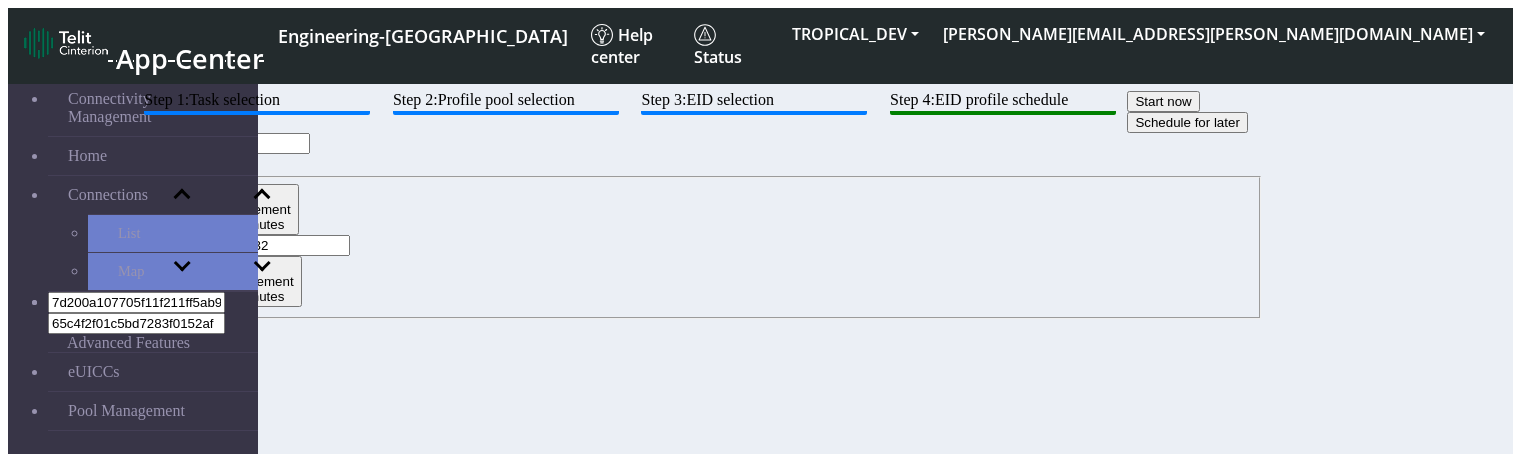 scroll, scrollTop: 0, scrollLeft: 0, axis: both 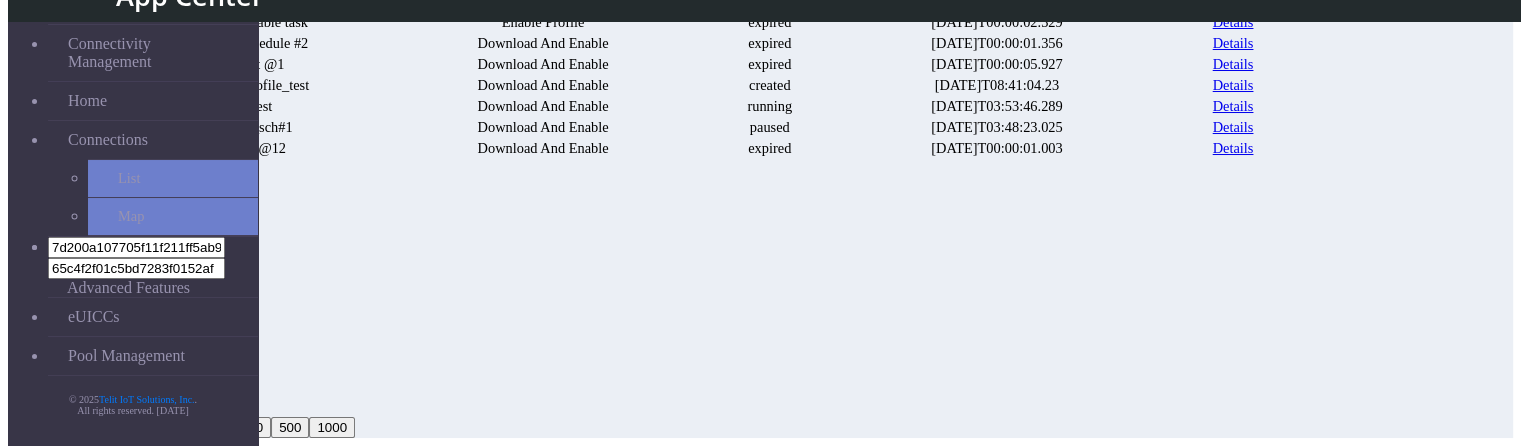 click on "20" at bounding box center (148, 406) 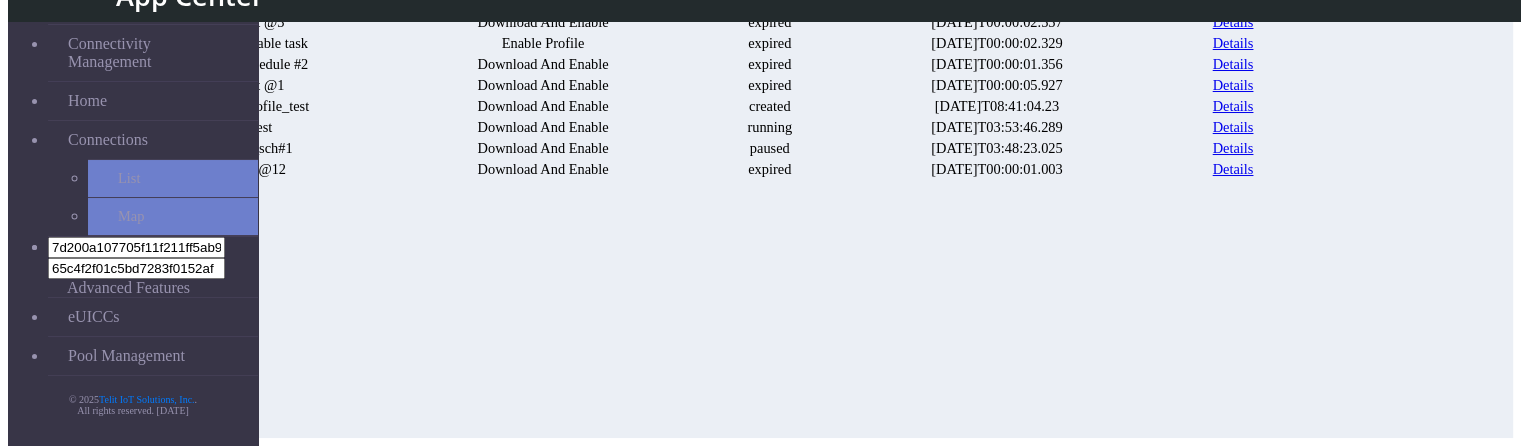 click on "100" 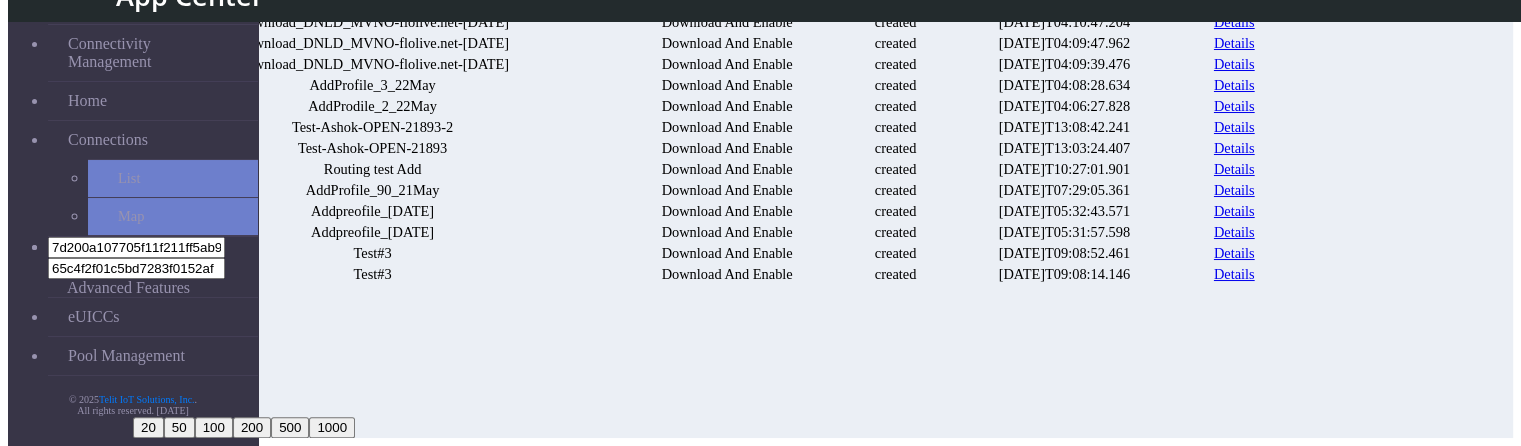 scroll, scrollTop: 5314, scrollLeft: 0, axis: vertical 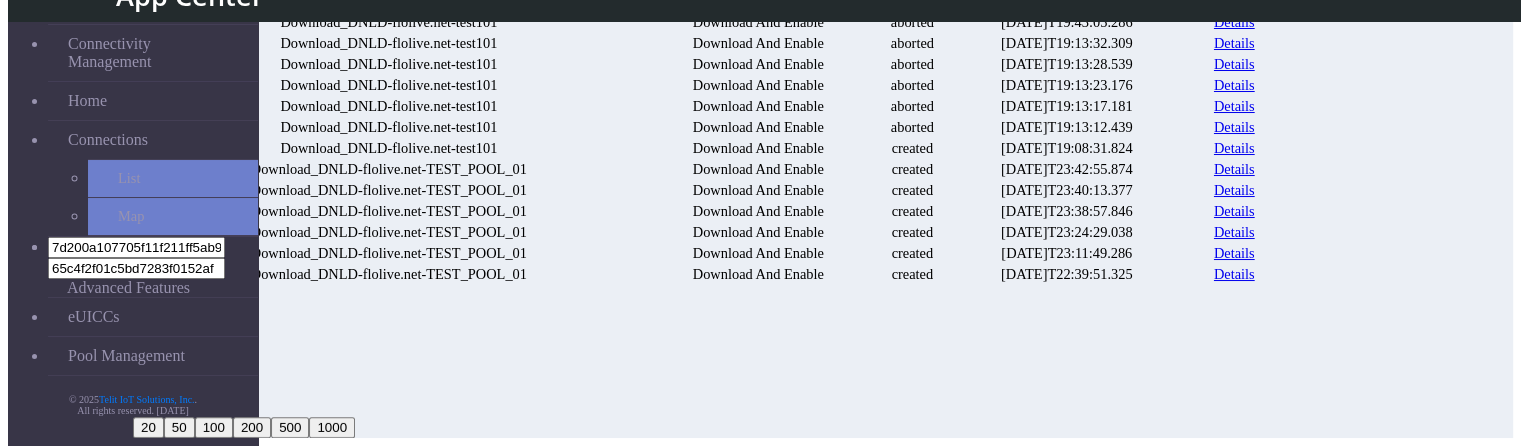 click on "1 2 100 20 50 100 200 500 1000" 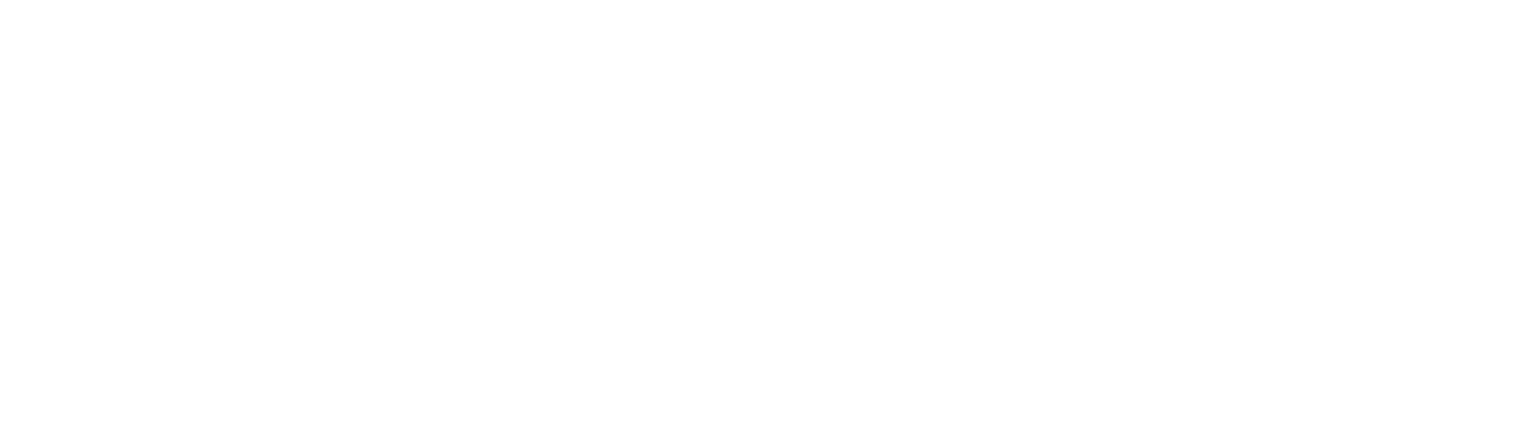 scroll, scrollTop: 0, scrollLeft: 0, axis: both 